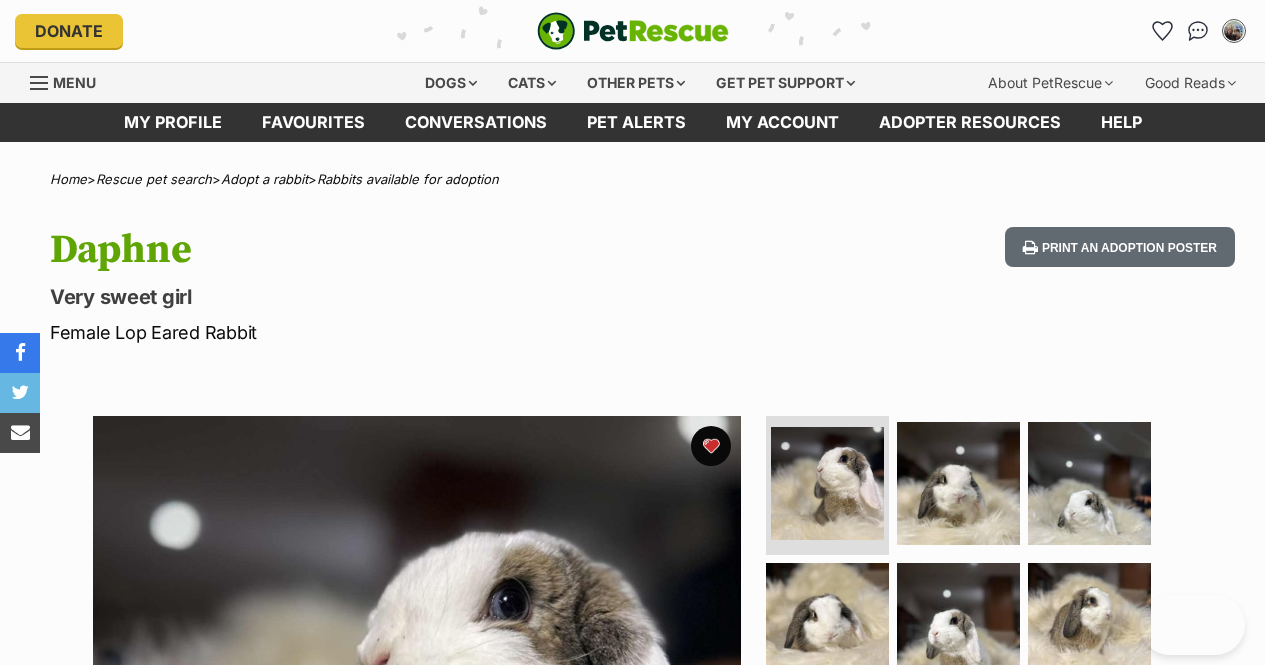 scroll, scrollTop: 0, scrollLeft: 0, axis: both 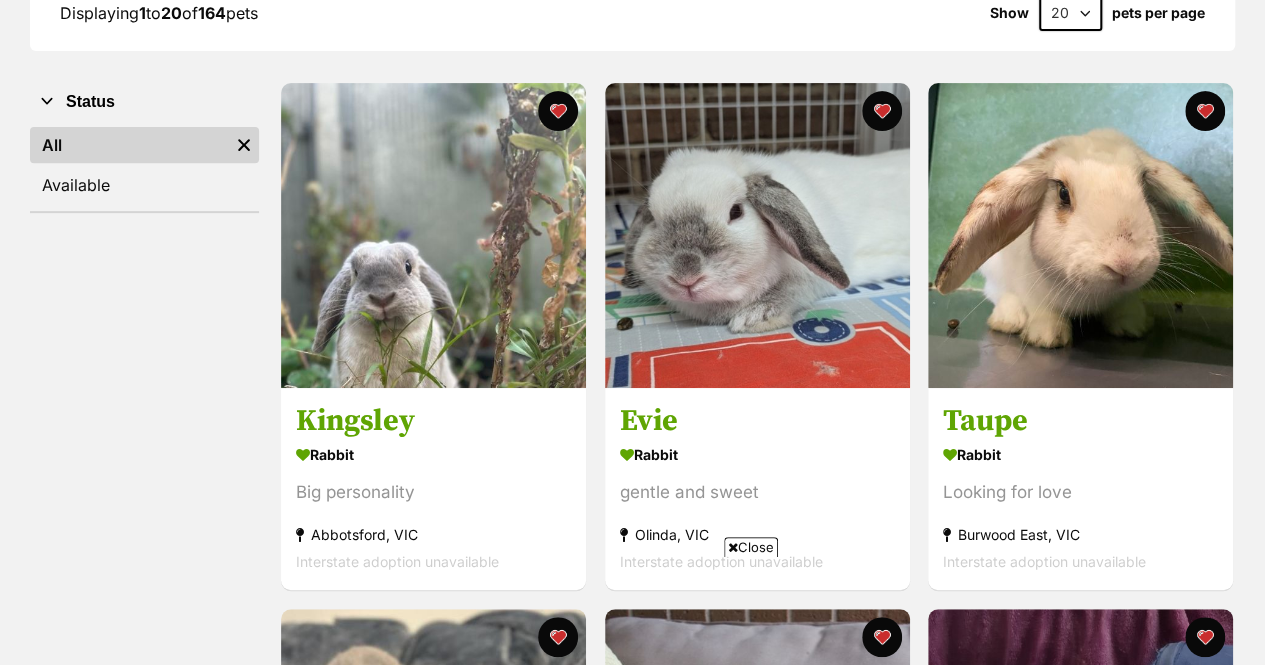 click at bounding box center (558, 111) 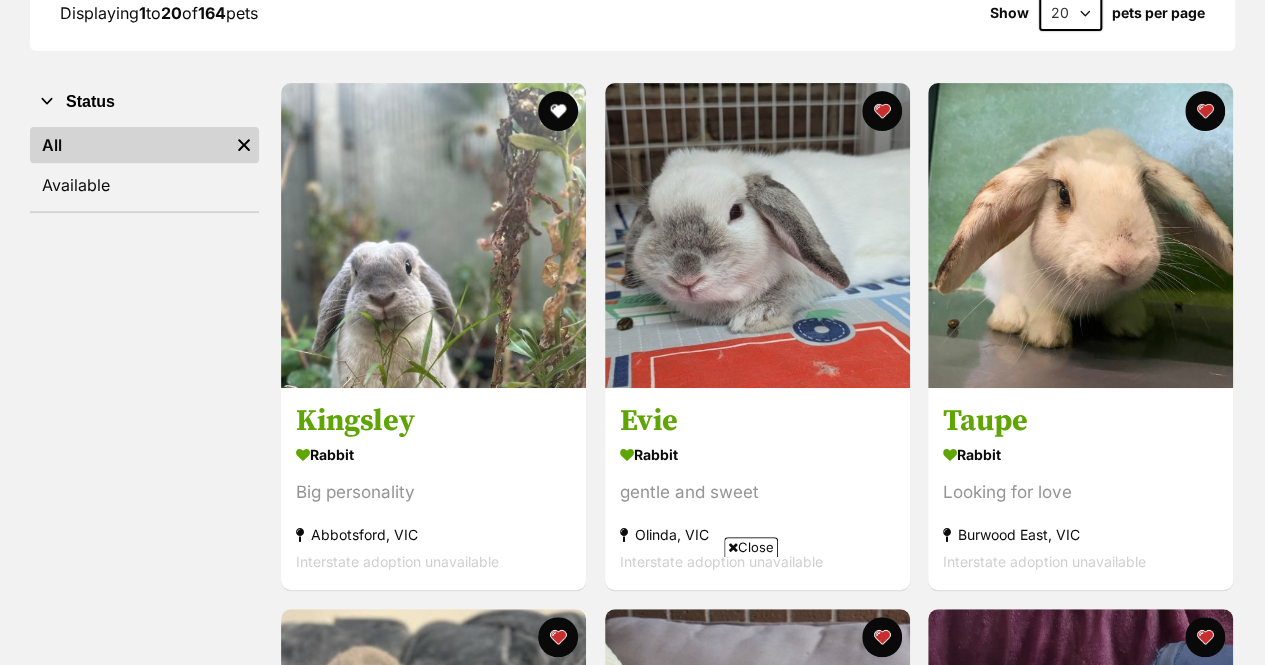 click at bounding box center [757, 235] 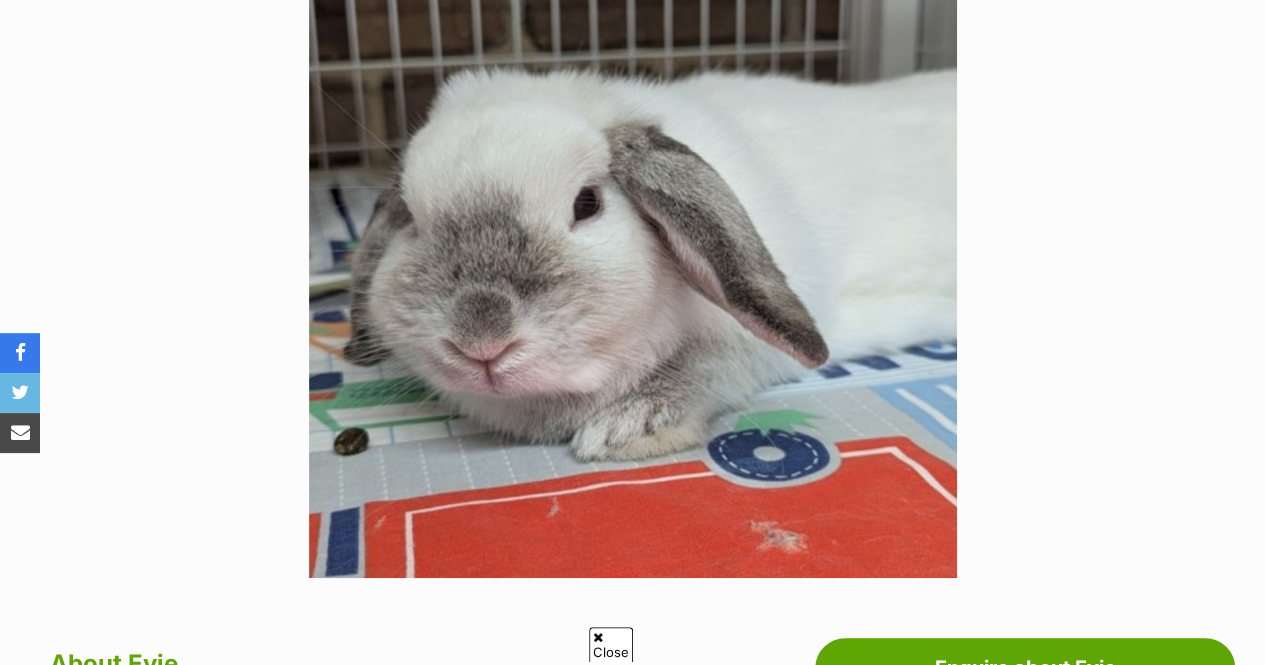 scroll, scrollTop: 408, scrollLeft: 0, axis: vertical 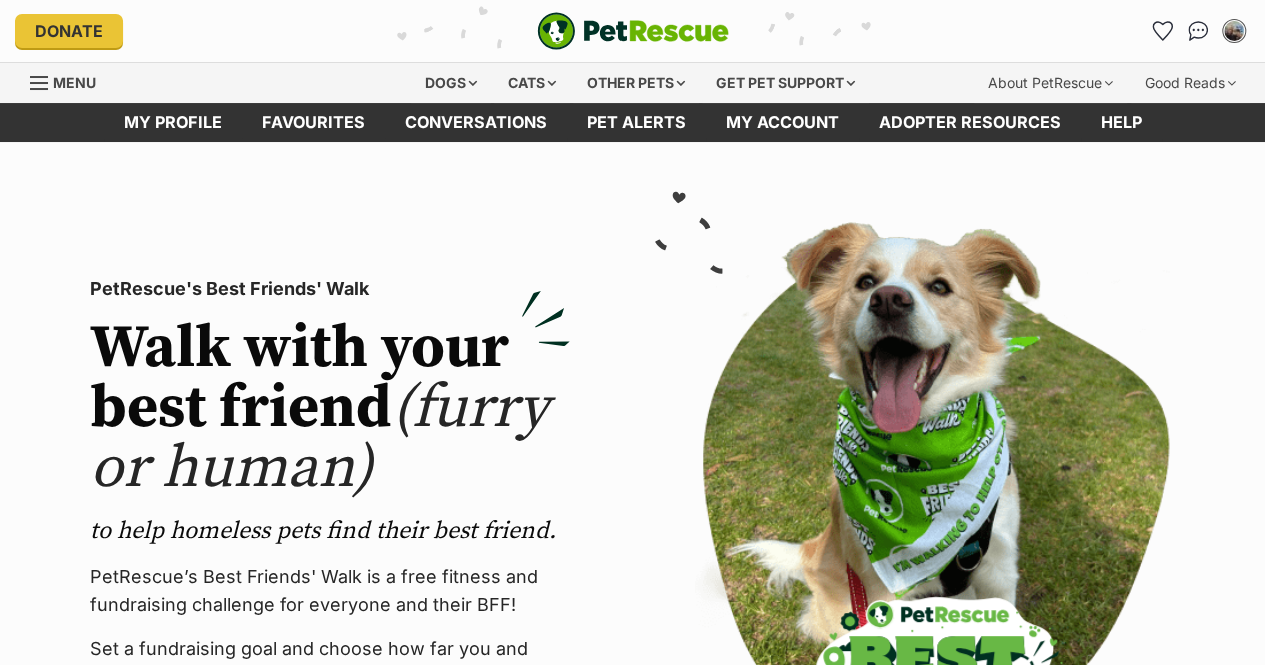 click on "Other pets" at bounding box center [636, 83] 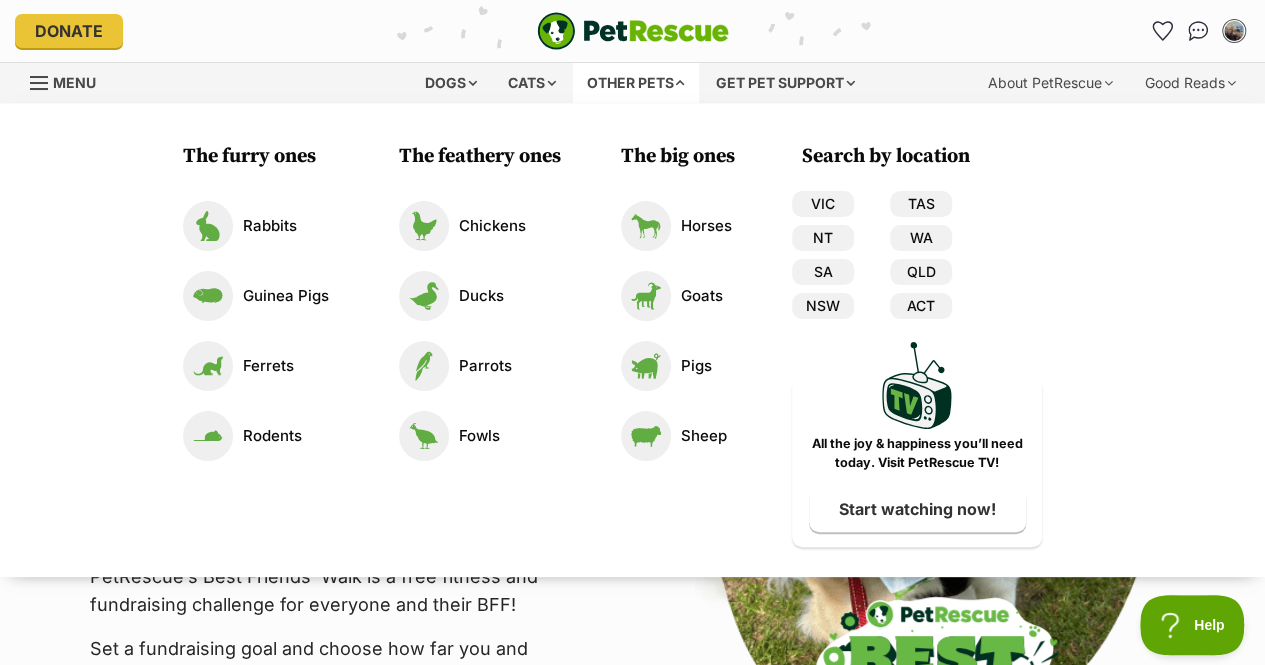 scroll, scrollTop: 0, scrollLeft: 0, axis: both 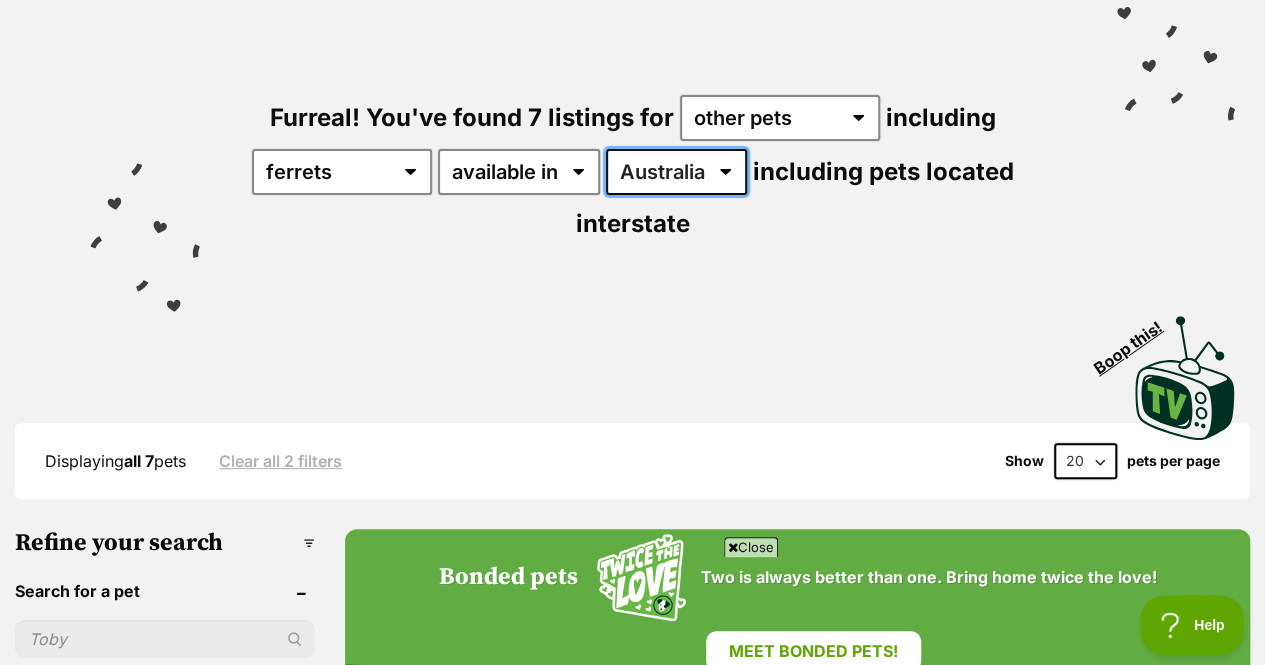 click on "[COUNTRY]
[STATE]
[STATE]" at bounding box center (676, 172) 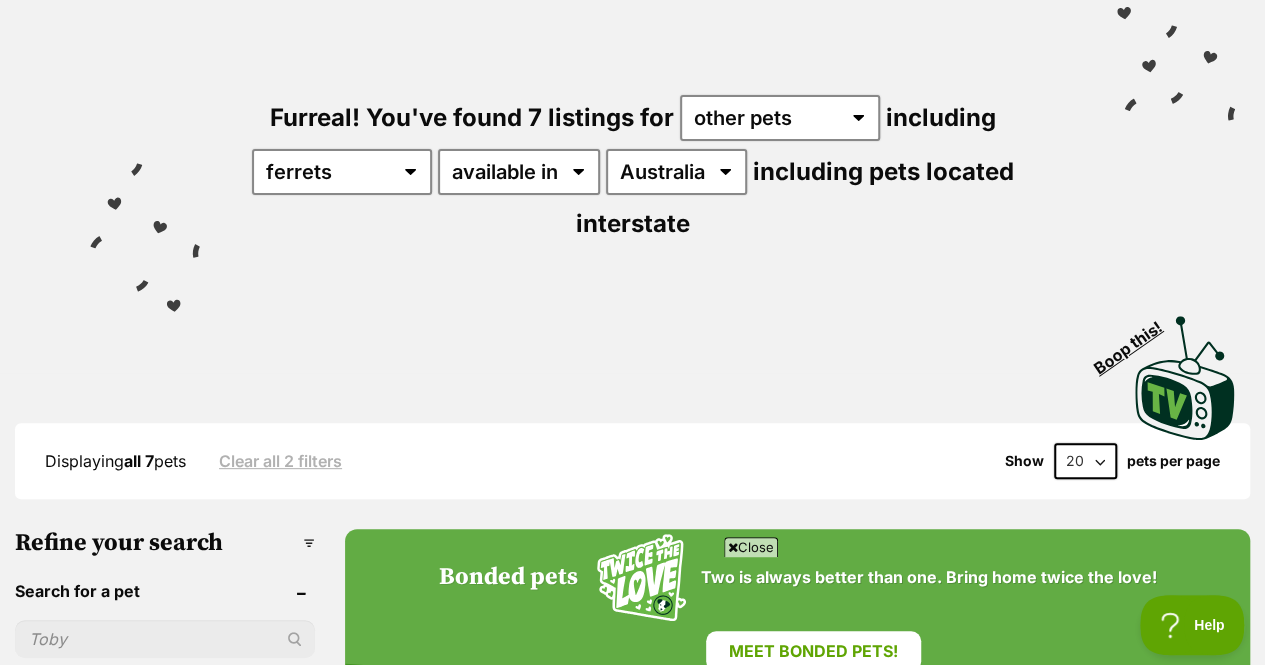 click on "Visit PetRescue TV (external site)
Boop this!" at bounding box center [632, 371] 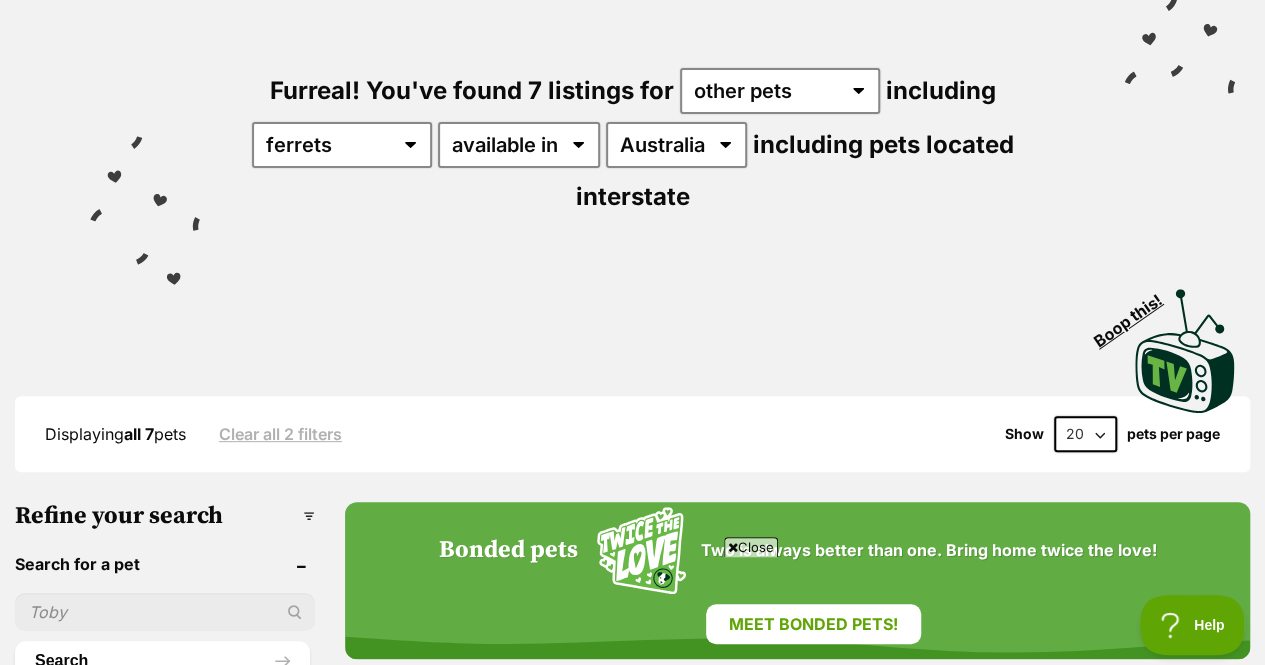 scroll, scrollTop: 0, scrollLeft: 0, axis: both 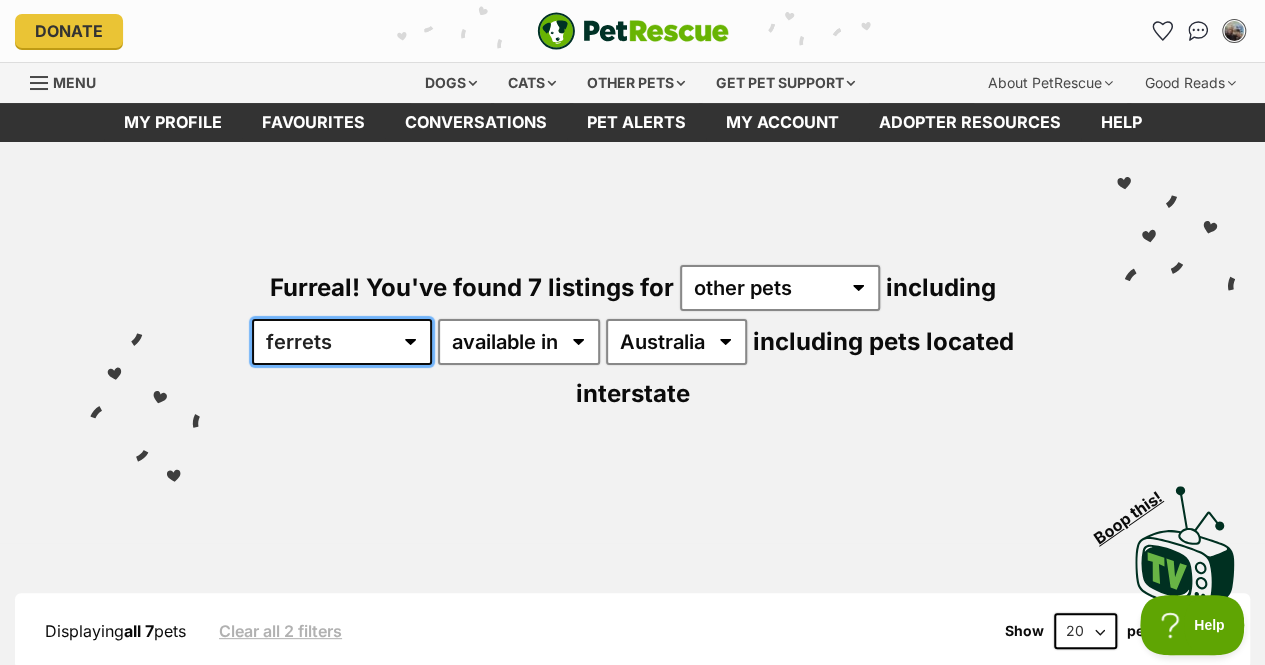 click on "all other pets
Birds
Chickens
Cows
Ducks
Ferrets
Fowls
Goats
Gooses
Guinea Pigs
Horses
Mice
Pigs
Rabbits
Rats
Reptiles
Sheep" at bounding box center [342, 342] 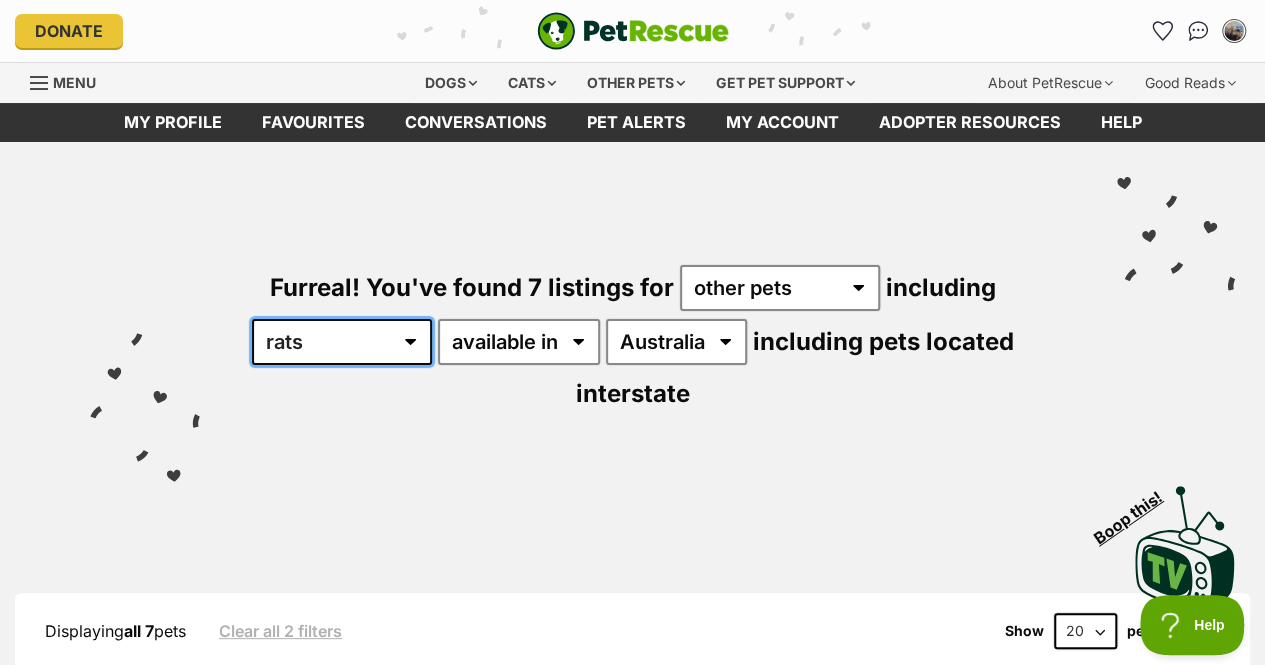 click on "all other pets
Birds
Chickens
Cows
Ducks
Ferrets
Fowls
Goats
Gooses
Guinea Pigs
Horses
Mice
Pigs
Rabbits
Rats
Reptiles
Sheep" at bounding box center (342, 342) 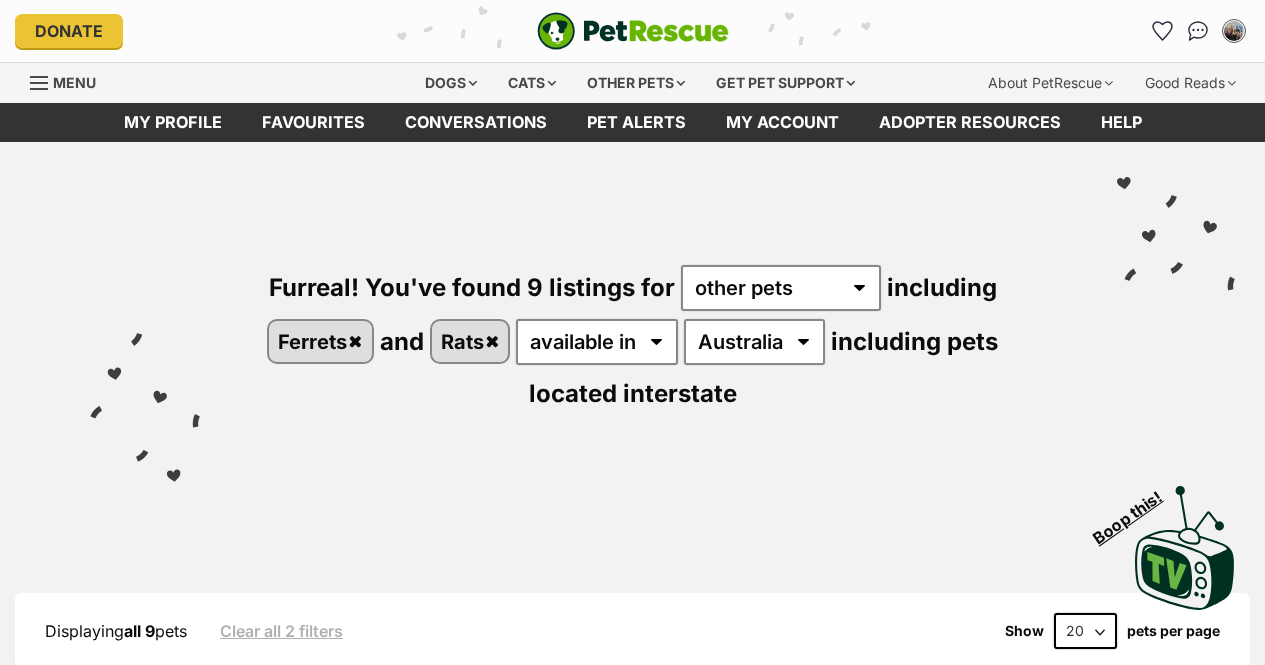 scroll, scrollTop: 0, scrollLeft: 0, axis: both 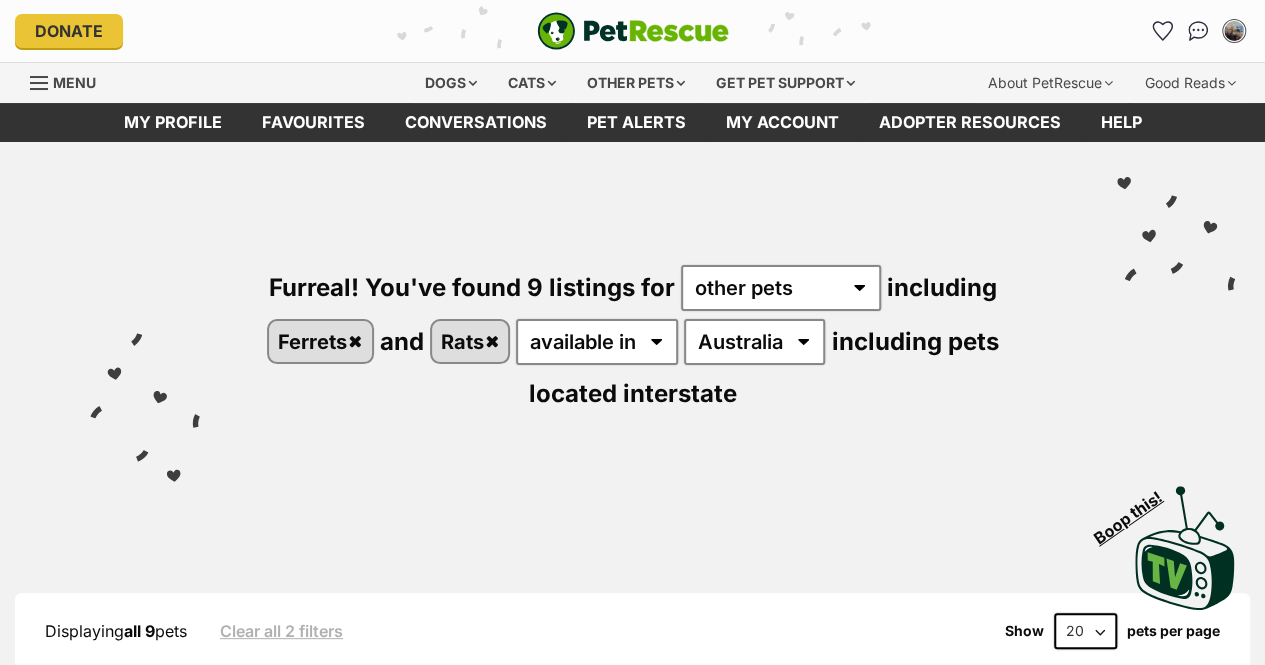 click on "Ferrets" at bounding box center [320, 341] 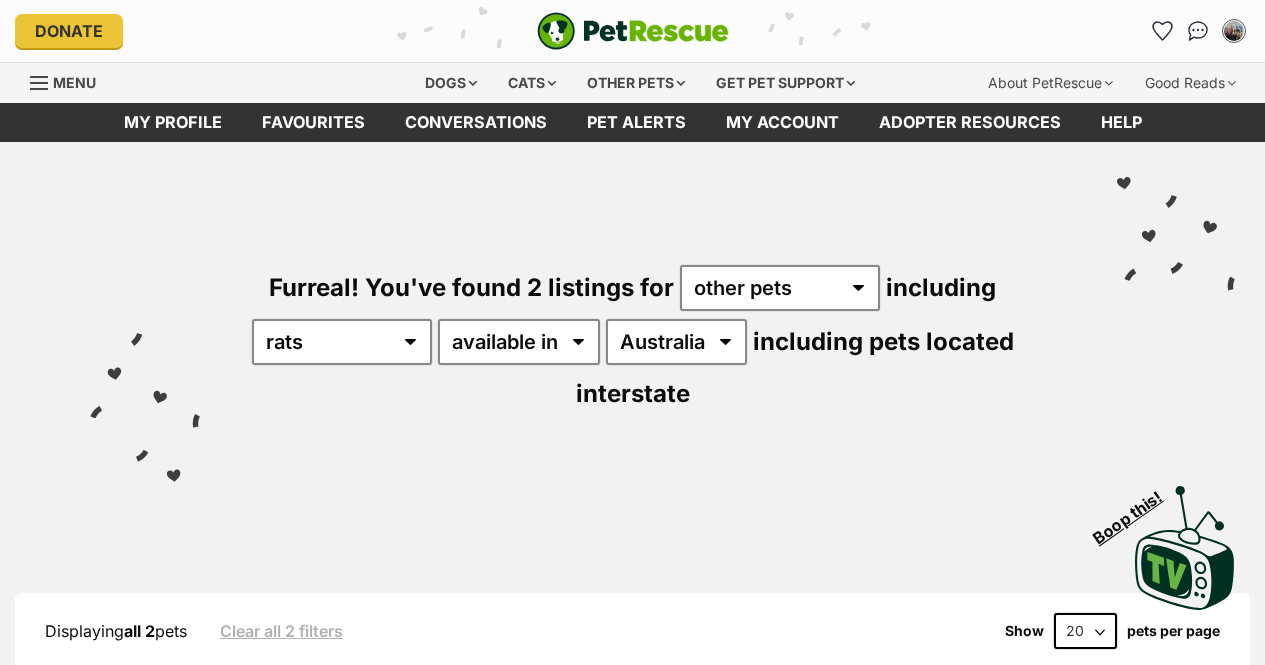 scroll, scrollTop: 0, scrollLeft: 0, axis: both 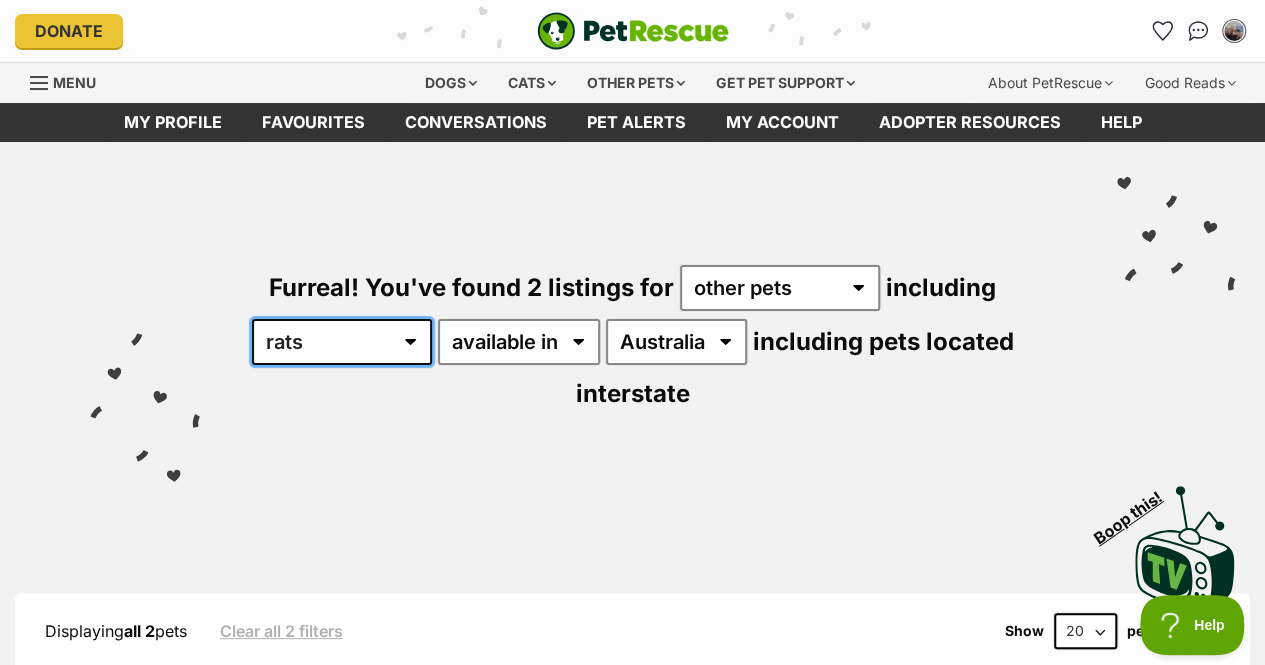 click on "all other pets
Birds
Chickens
Cows
Ducks
Ferrets
Fowls
Goats
Gooses
Guinea Pigs
Horses
Mice
Pigs
Rabbits
Rats
Reptiles
Sheep" at bounding box center (342, 342) 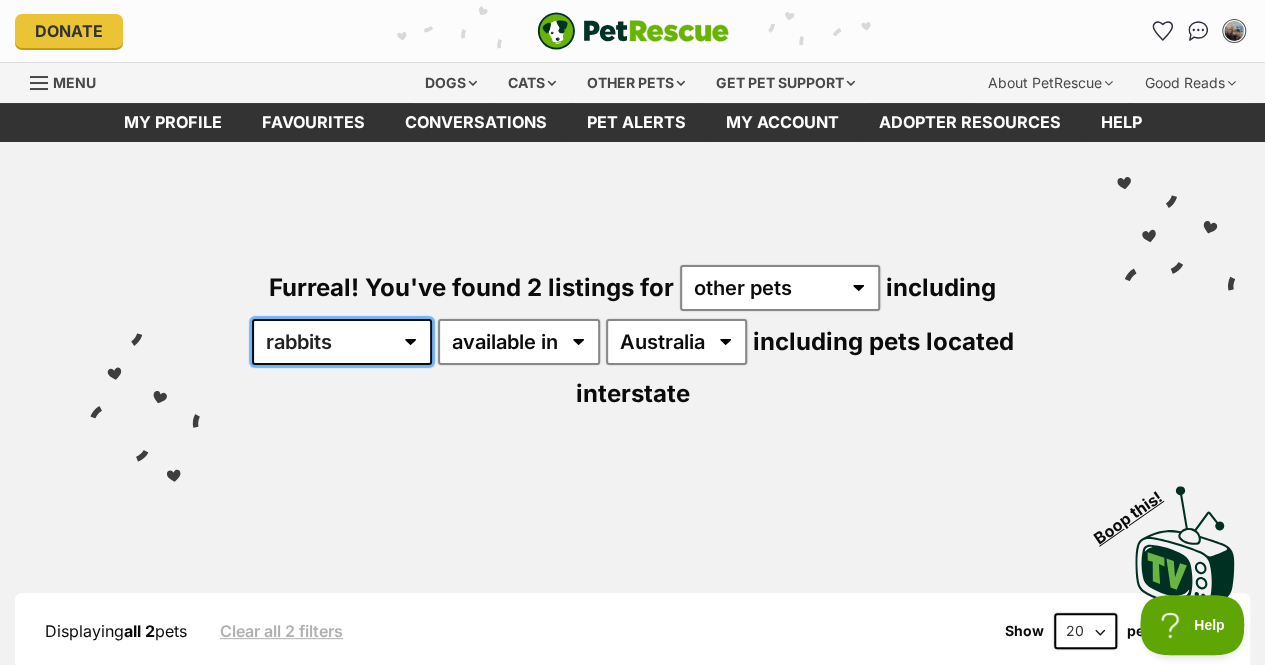 click on "all other pets
Birds
Chickens
Cows
Ducks
Ferrets
Fowls
Goats
Gooses
Guinea Pigs
Horses
Mice
Pigs
Rabbits
Rats
Reptiles
Sheep" at bounding box center (342, 342) 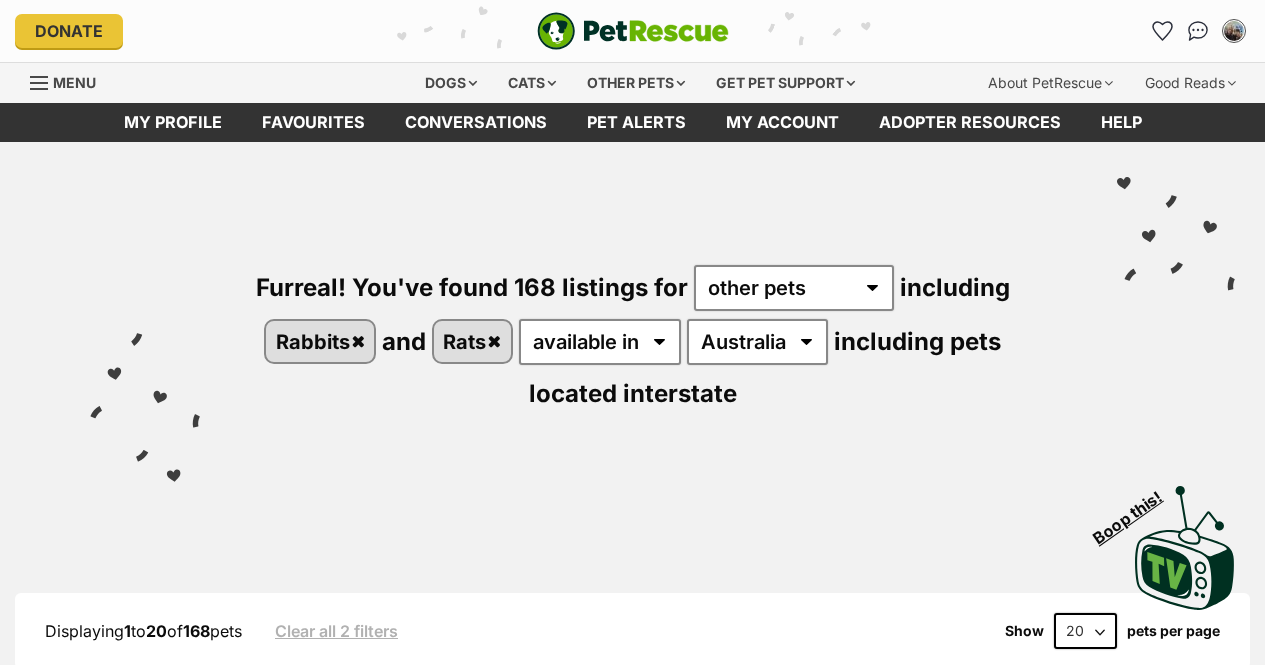 scroll, scrollTop: 0, scrollLeft: 0, axis: both 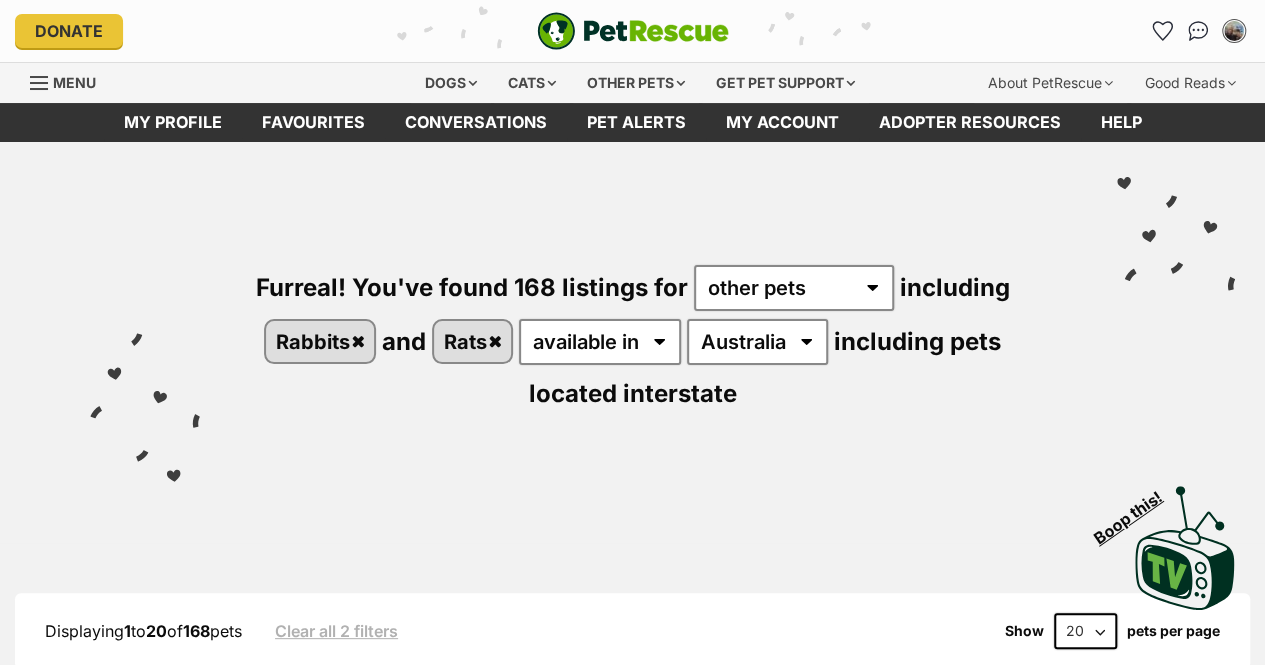 click on "Rats" at bounding box center (472, 341) 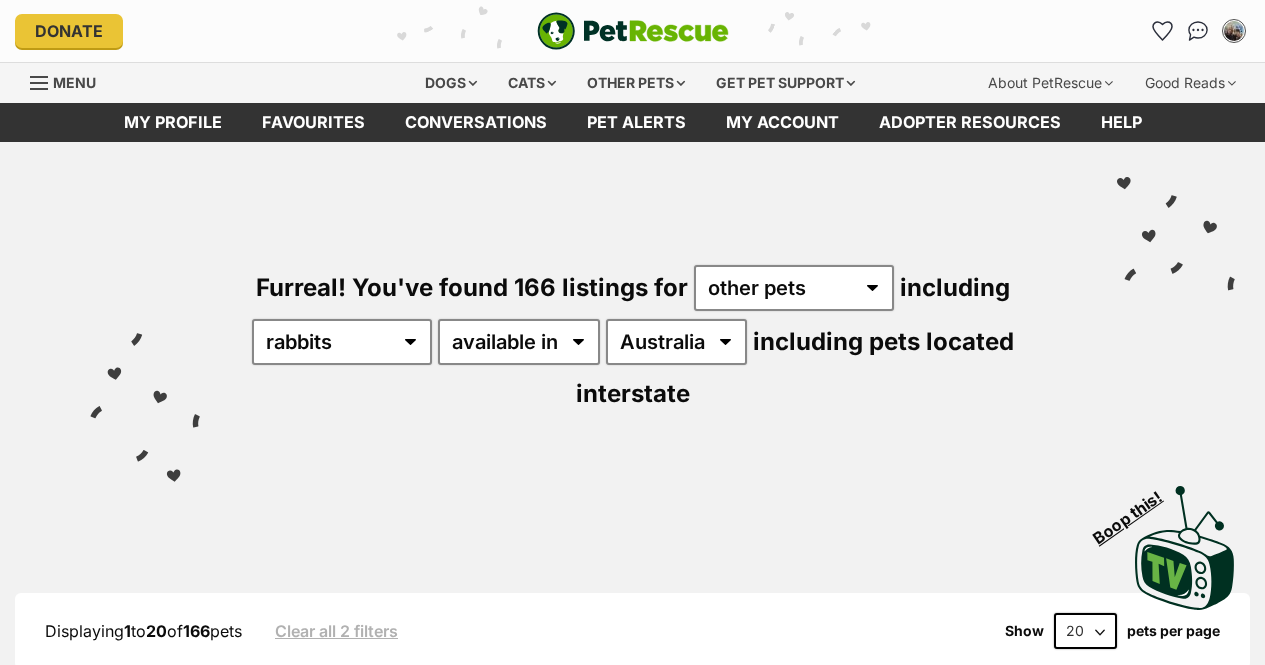 click on "[COUNTRY]
[STATE]
[STATE]
[STATE]
[STATE]
[STATE]
[STATE]" at bounding box center [676, 342] 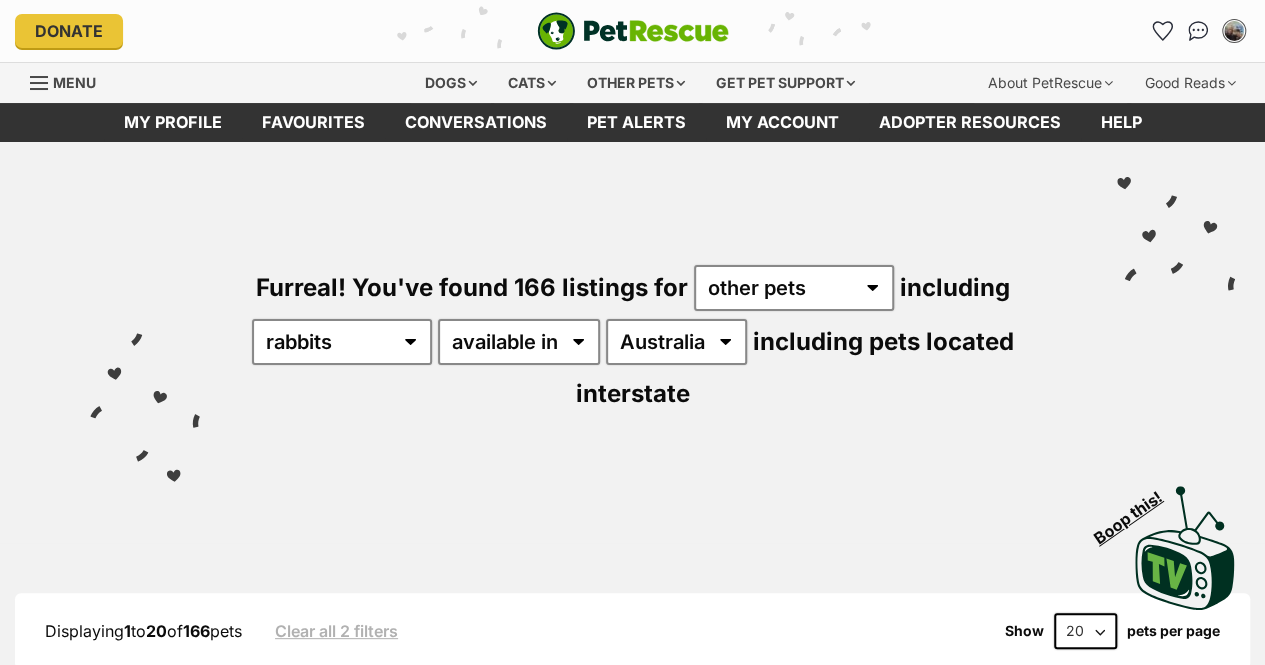 scroll, scrollTop: 0, scrollLeft: 0, axis: both 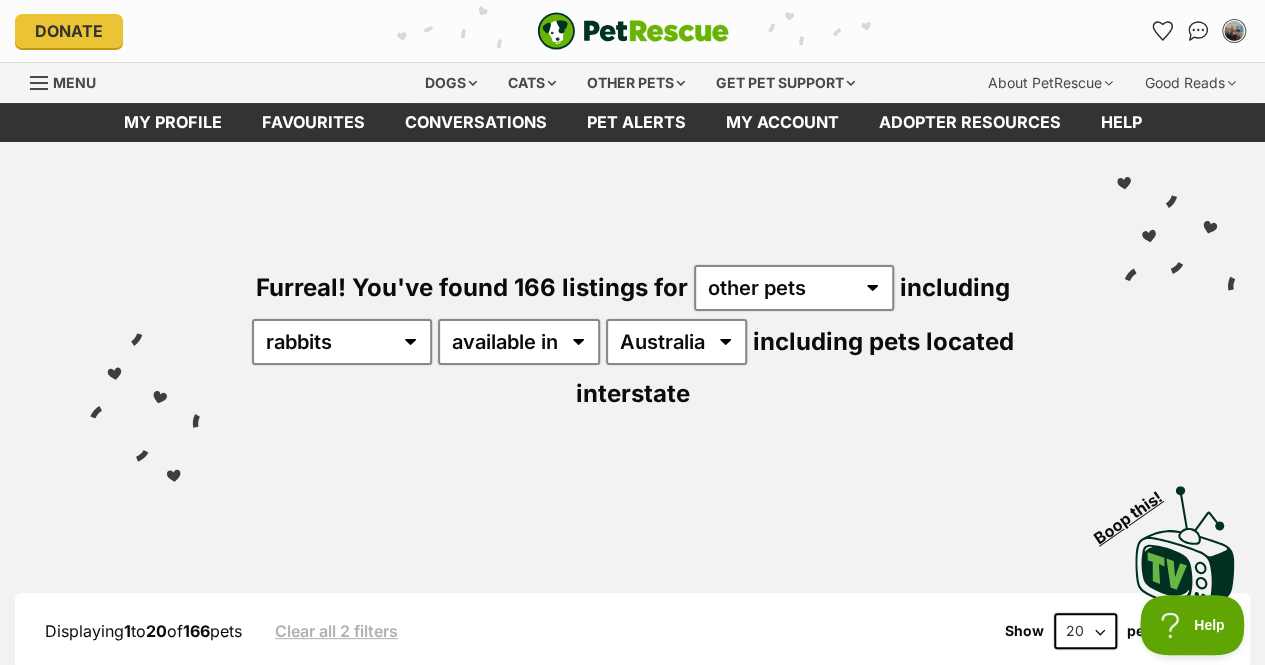 select on "VIC" 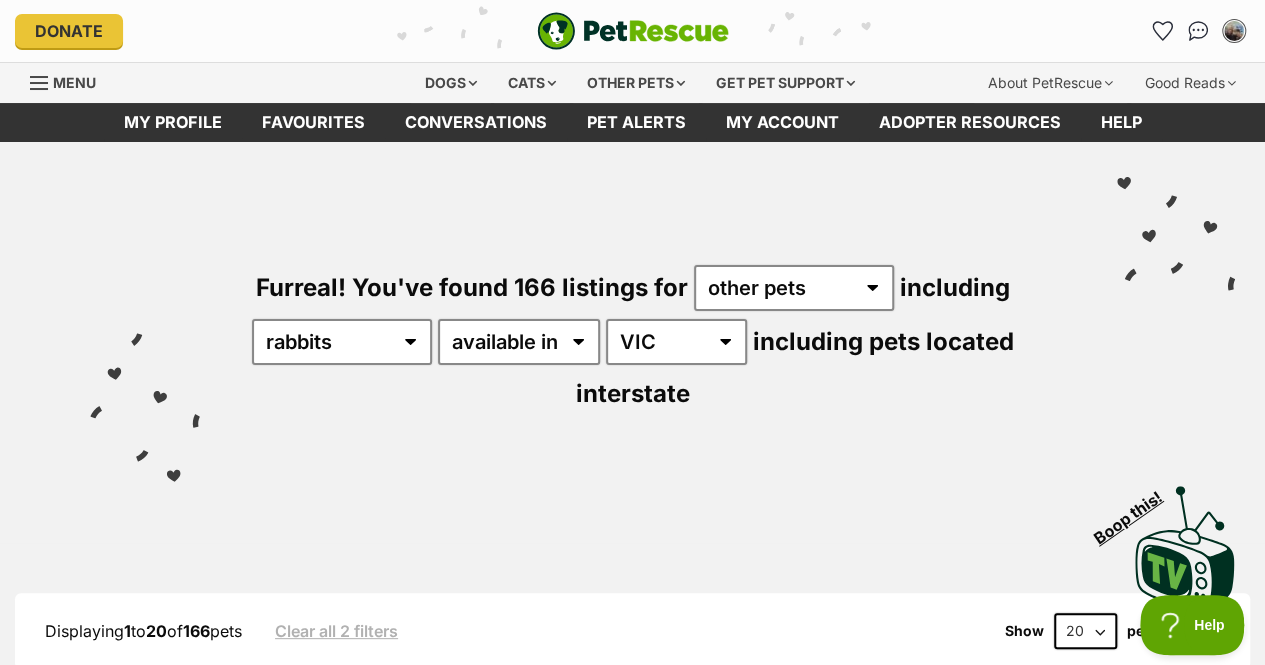 click on "Australia
ACT
NSW
SA
TAS
VIC
WA" at bounding box center [676, 342] 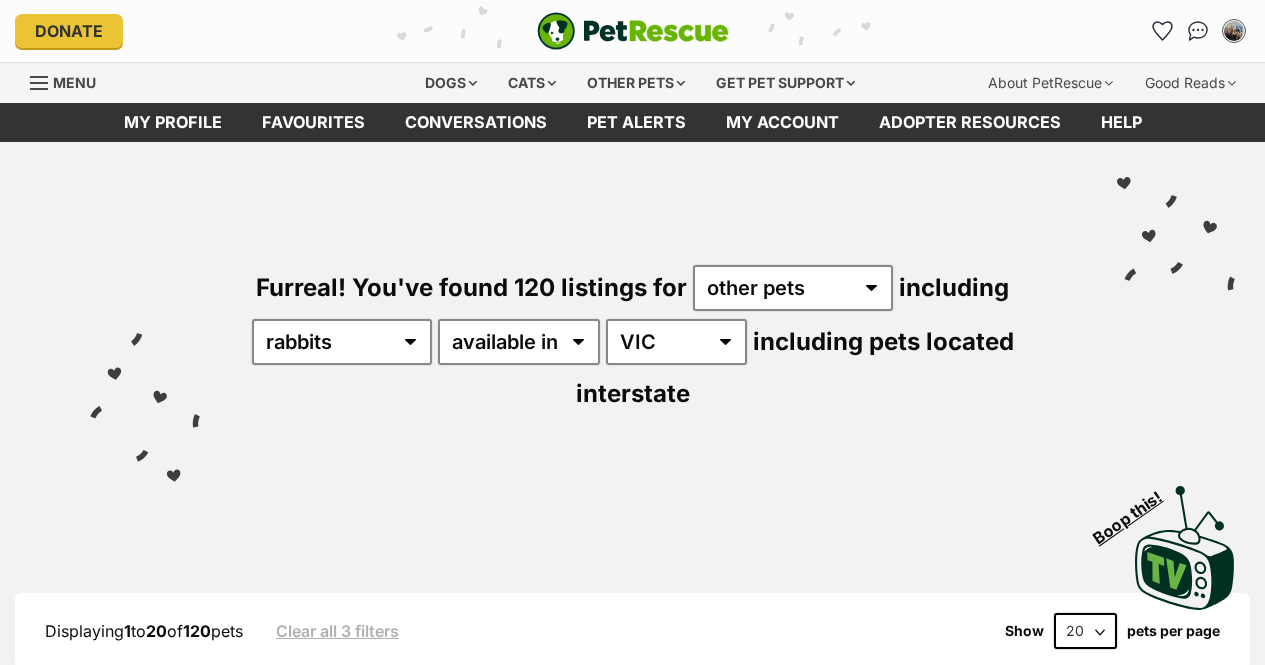 scroll, scrollTop: 0, scrollLeft: 0, axis: both 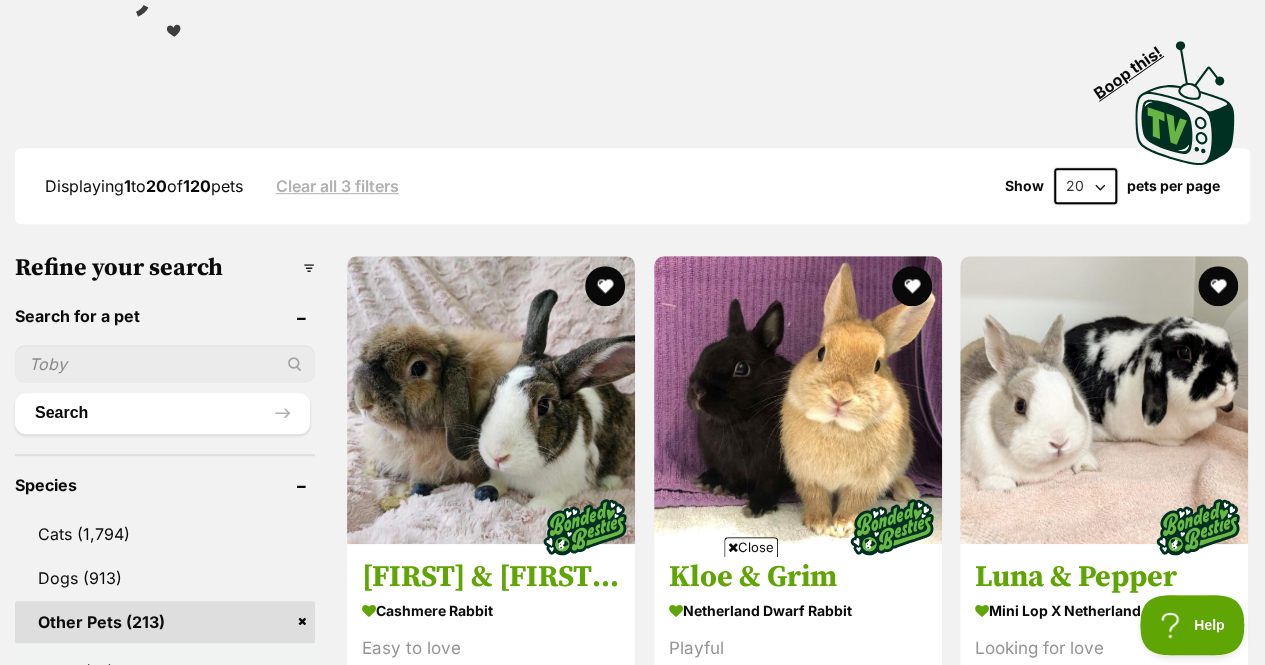 click on "20 40 60" at bounding box center (1085, 186) 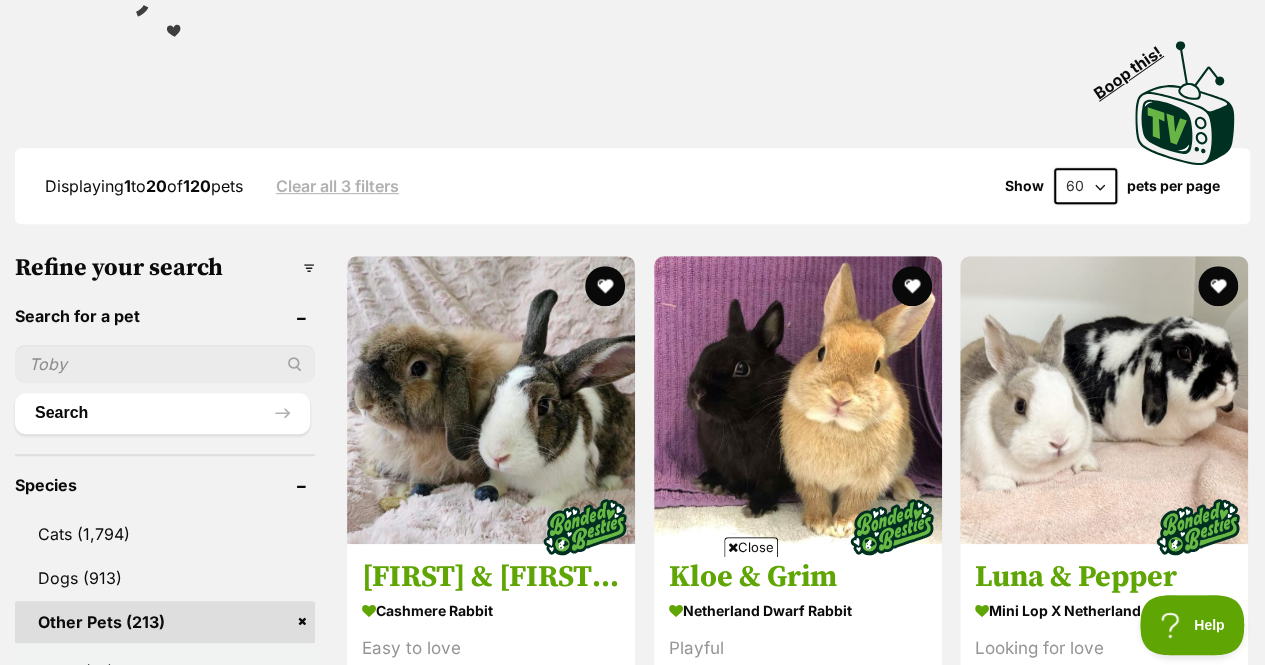 click on "20 40 60" at bounding box center [1085, 186] 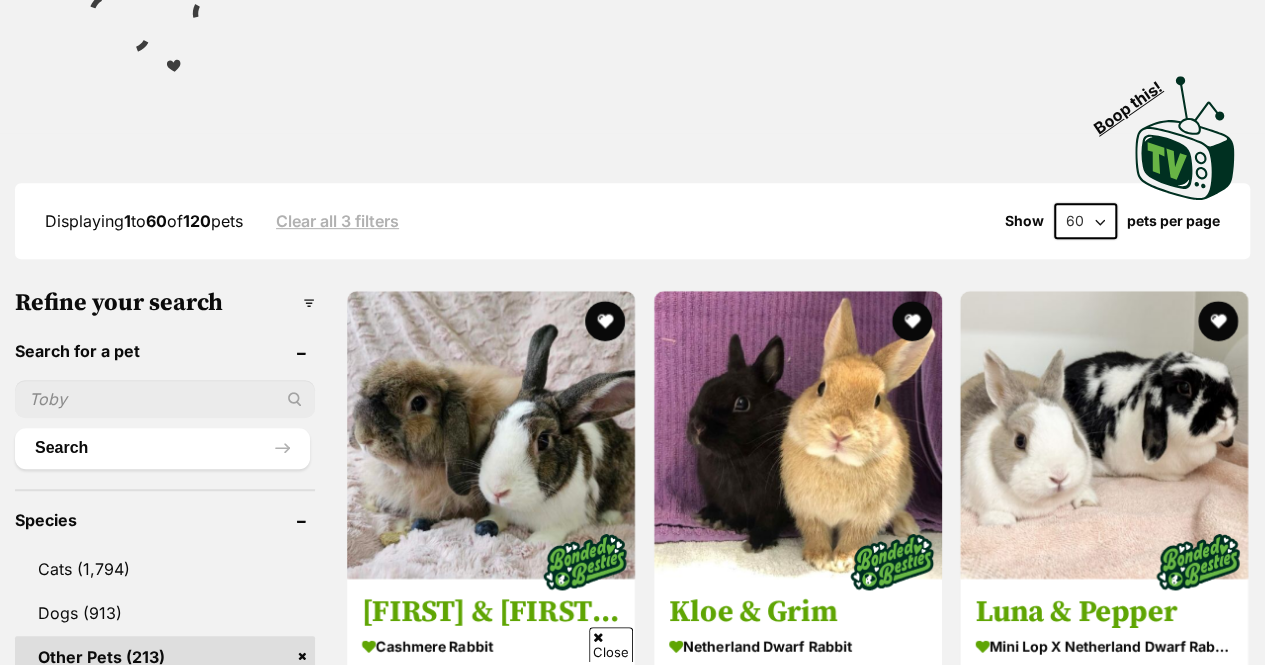scroll, scrollTop: 410, scrollLeft: 0, axis: vertical 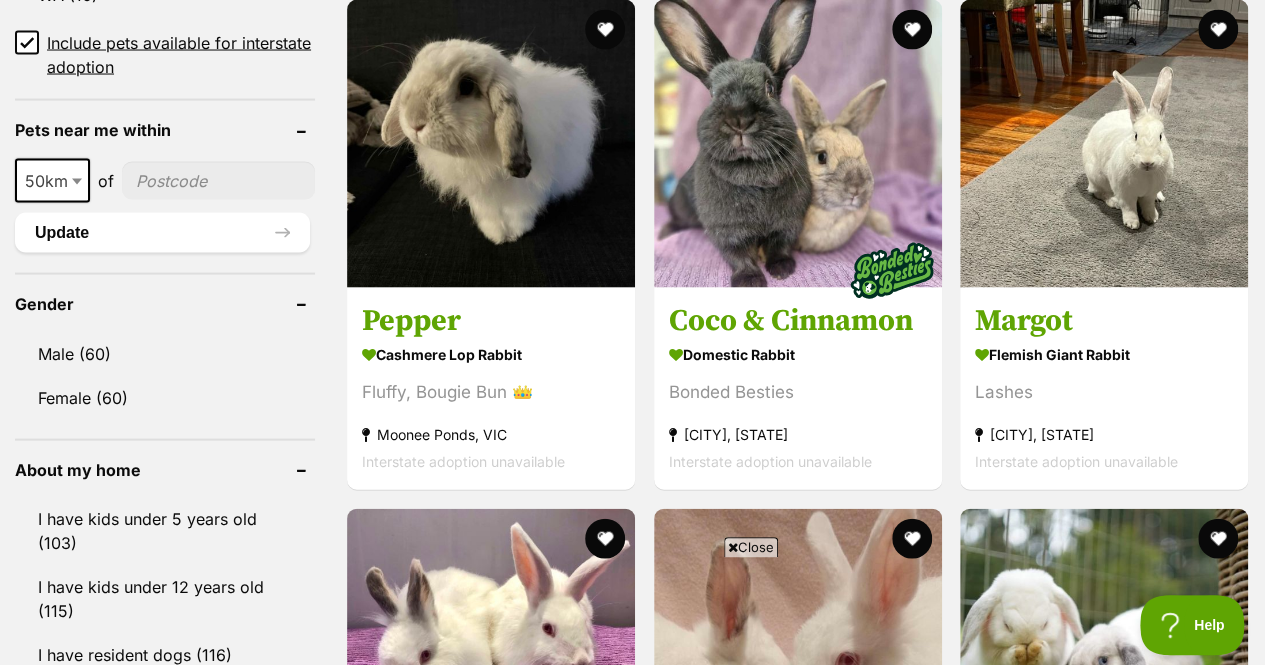 click at bounding box center [491, 144] 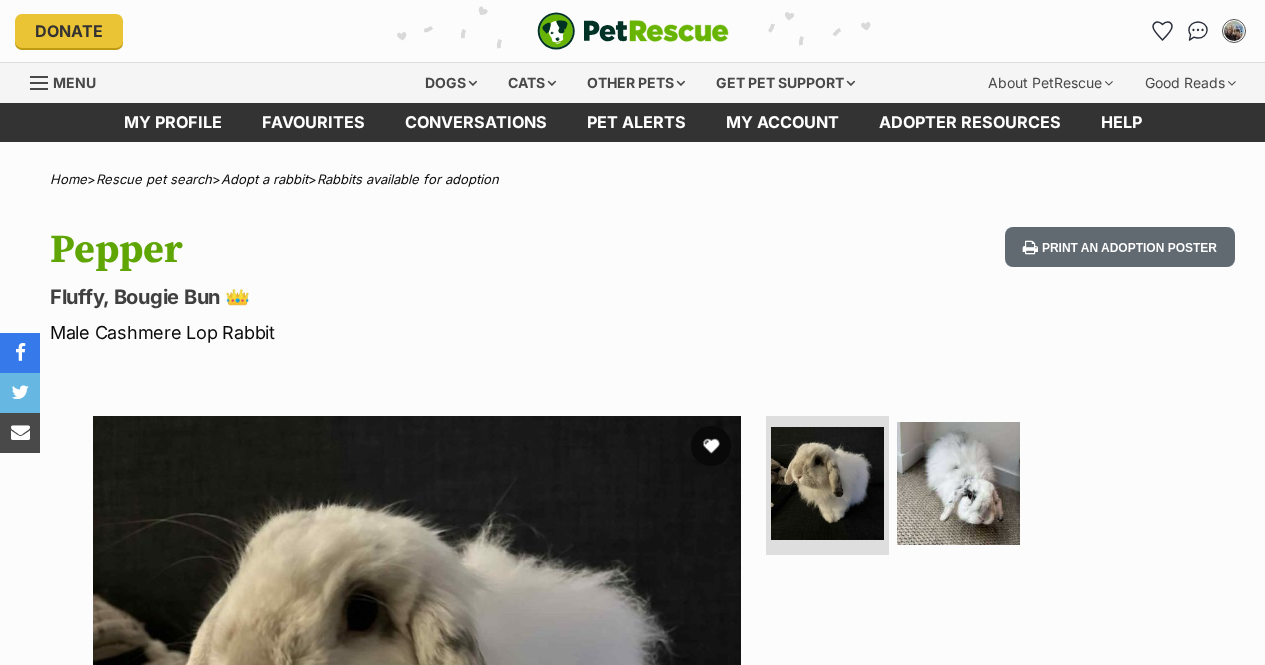 scroll, scrollTop: 508, scrollLeft: 0, axis: vertical 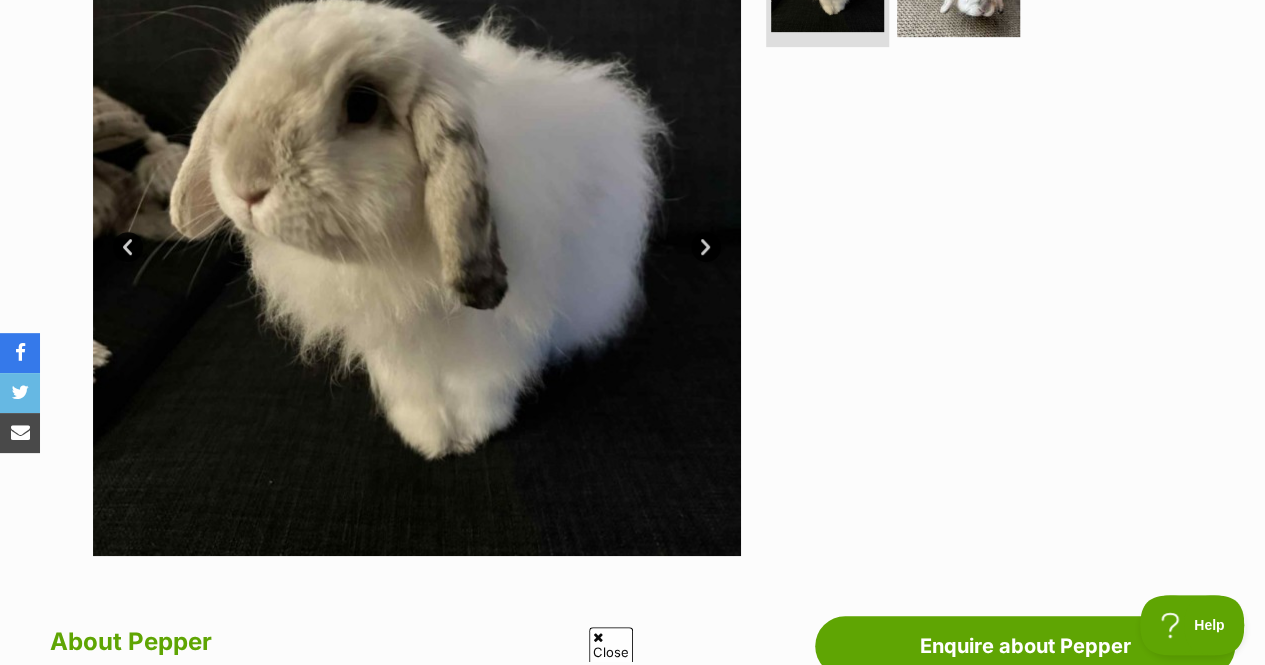 click on "Next" at bounding box center (706, 247) 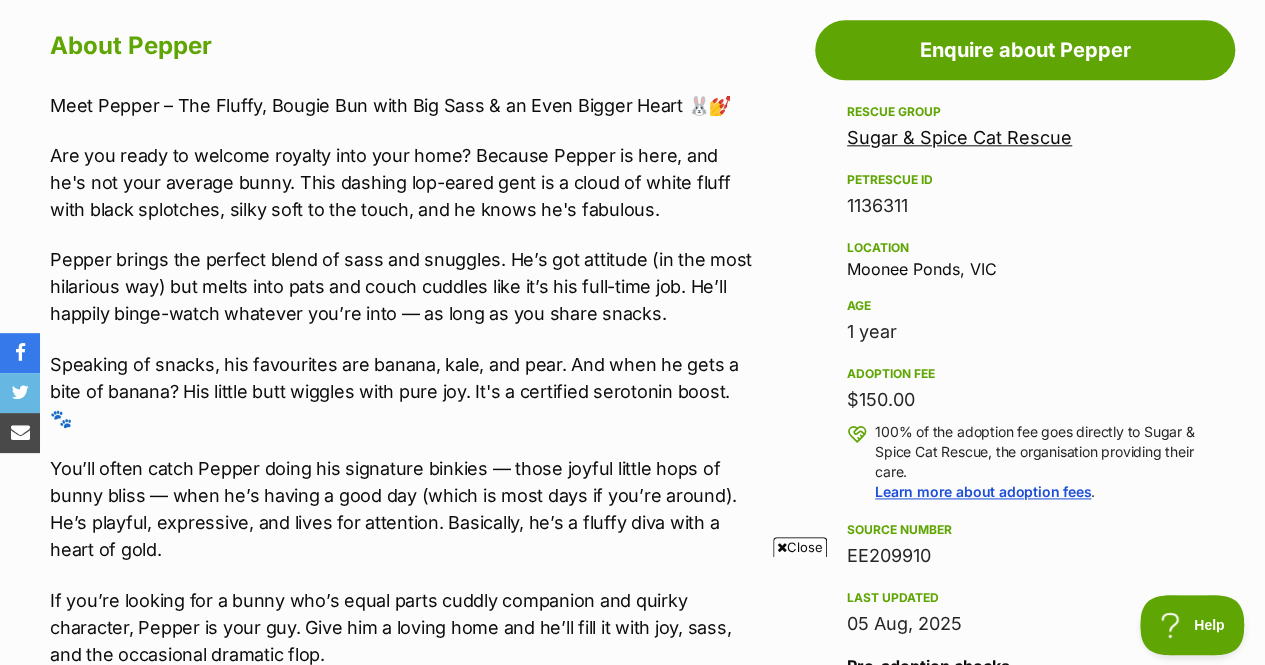 scroll, scrollTop: 0, scrollLeft: 0, axis: both 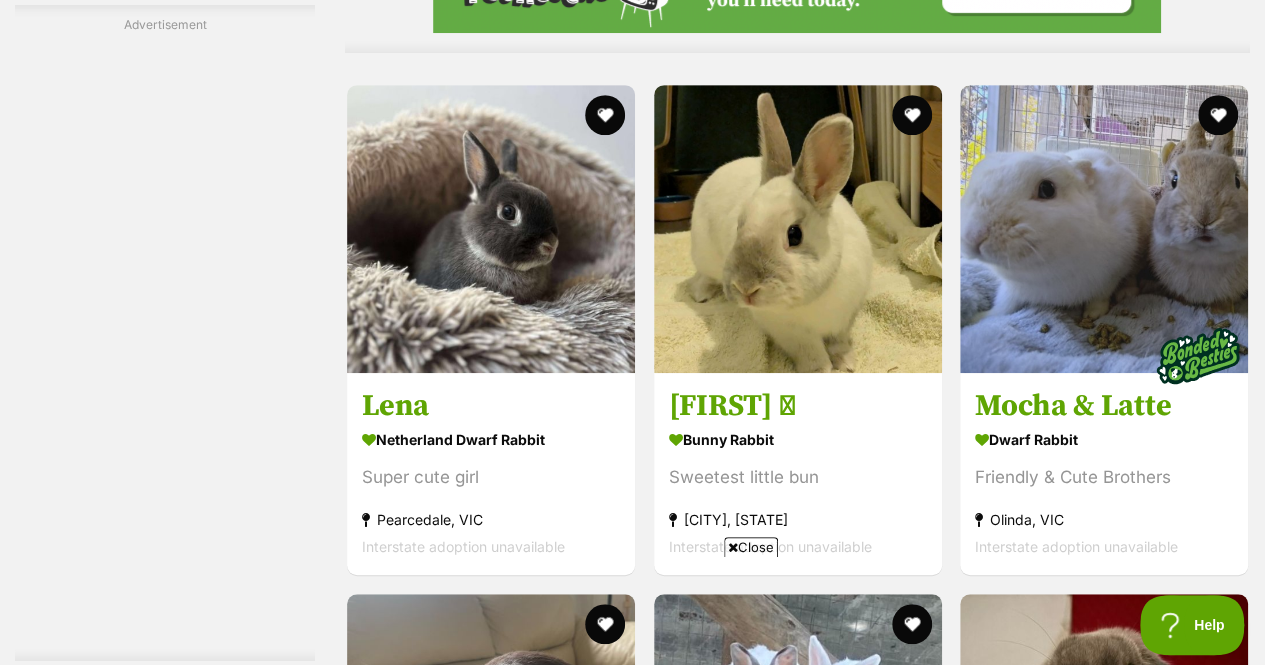click at bounding box center [798, 229] 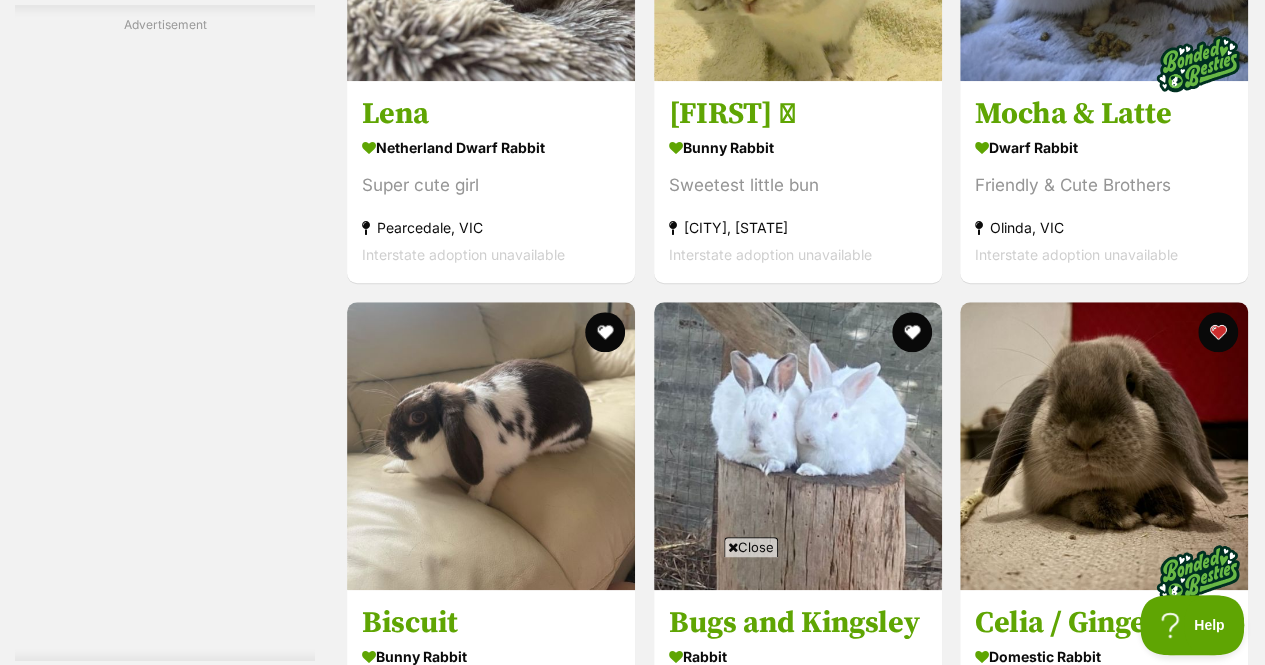 click at bounding box center [165, 342] 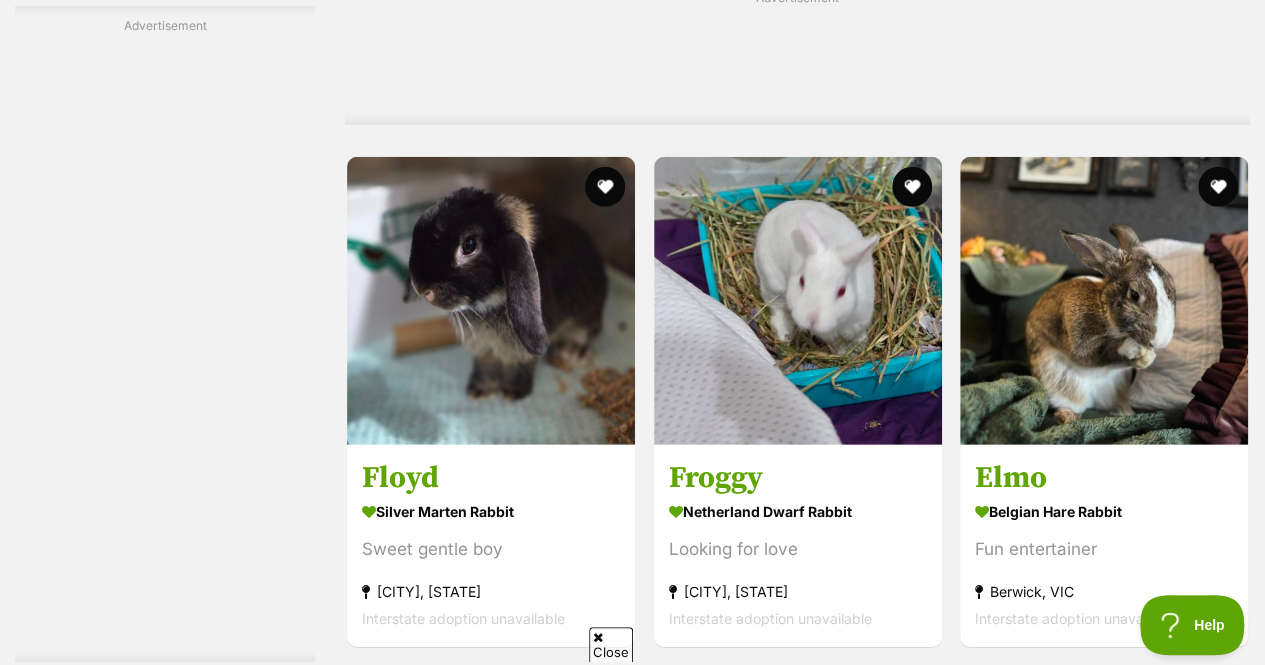scroll, scrollTop: 6594, scrollLeft: 0, axis: vertical 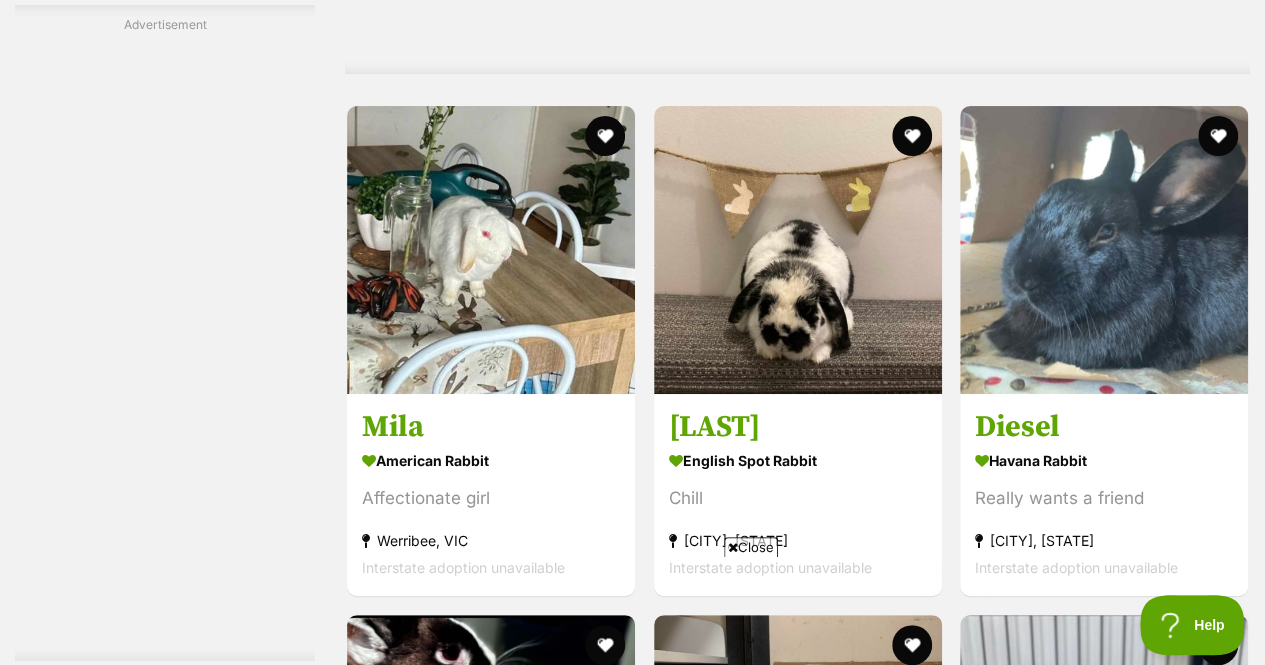 click at bounding box center (798, 250) 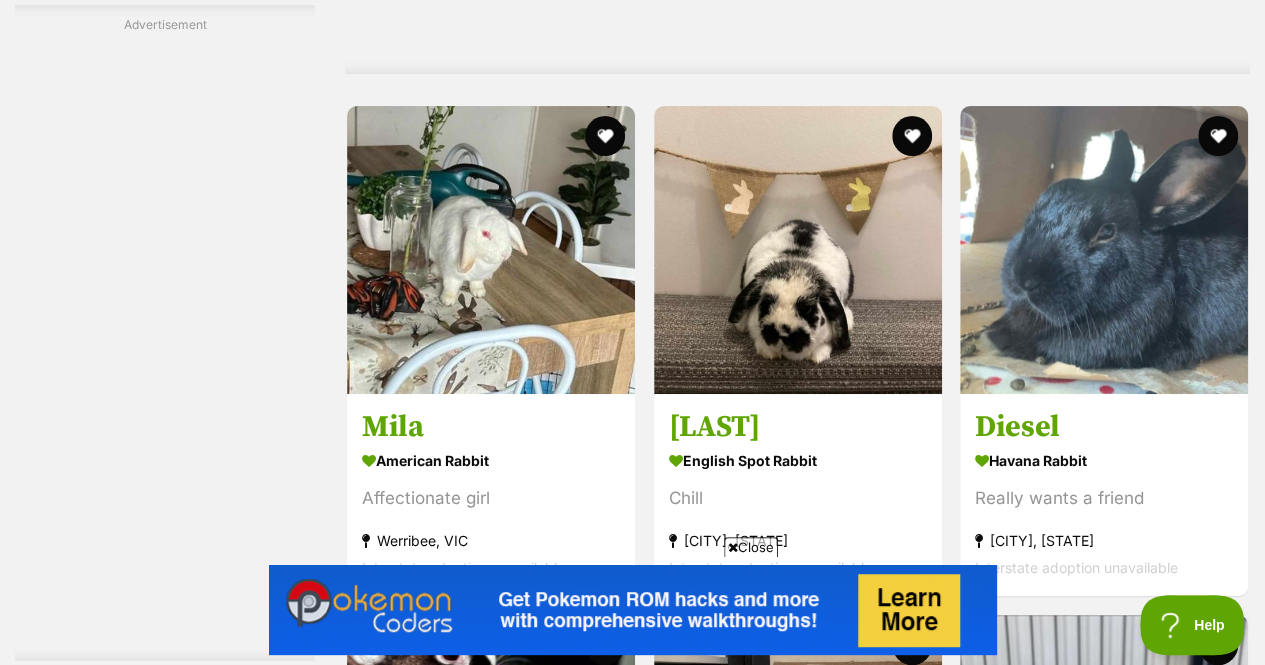 scroll, scrollTop: 0, scrollLeft: 0, axis: both 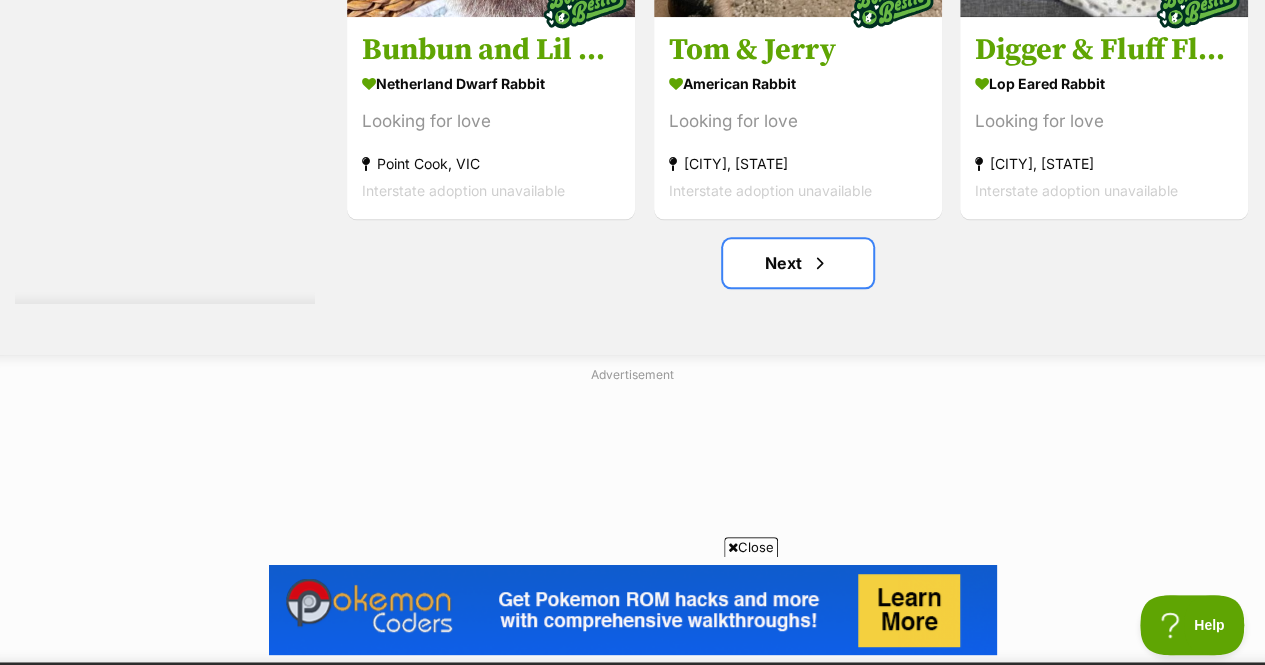 click on "Next" at bounding box center (798, 263) 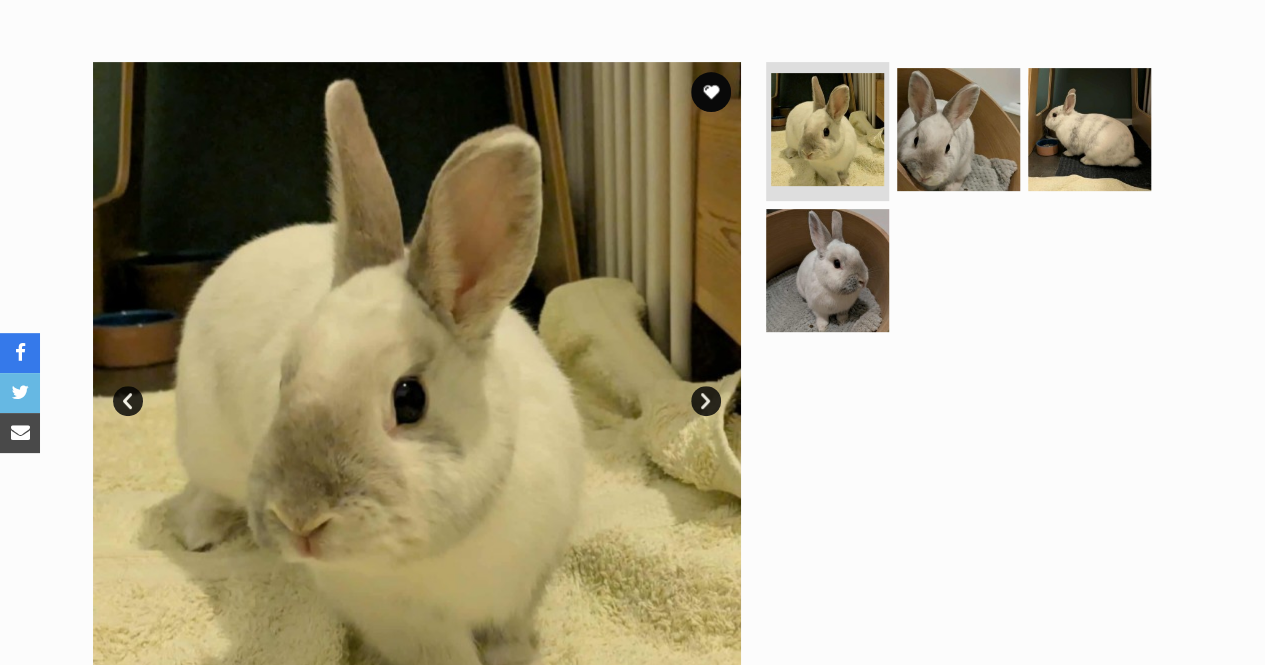 scroll, scrollTop: 358, scrollLeft: 0, axis: vertical 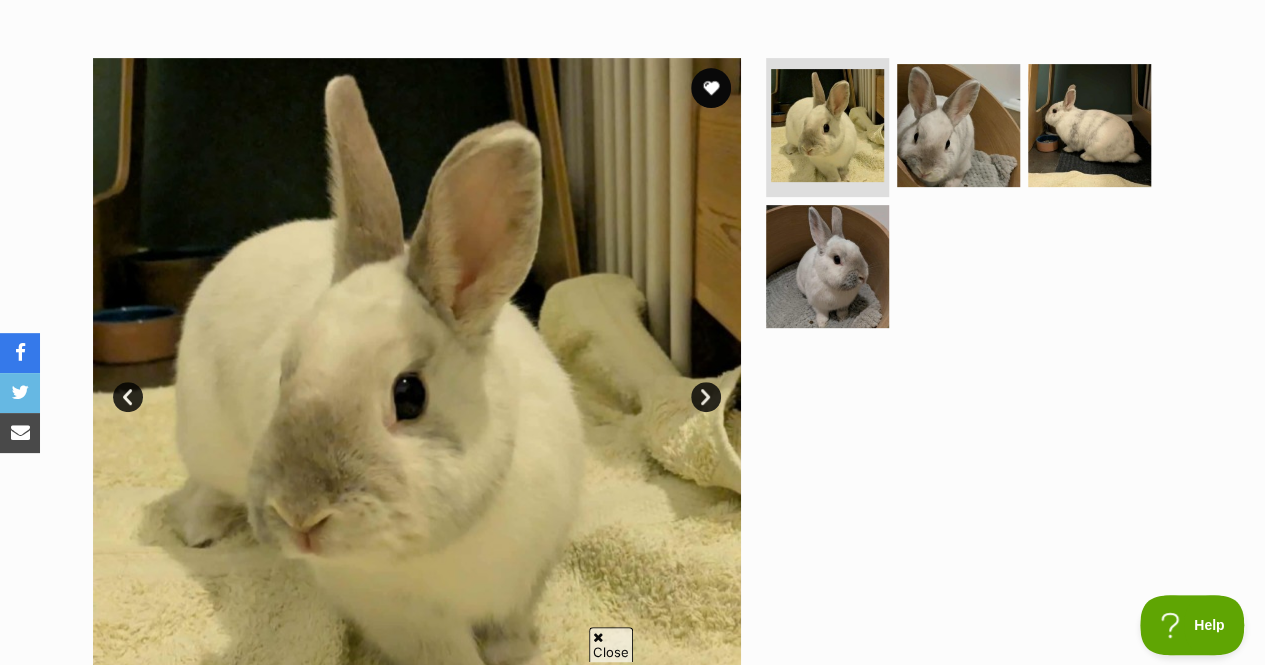 click on "Next" at bounding box center (706, 397) 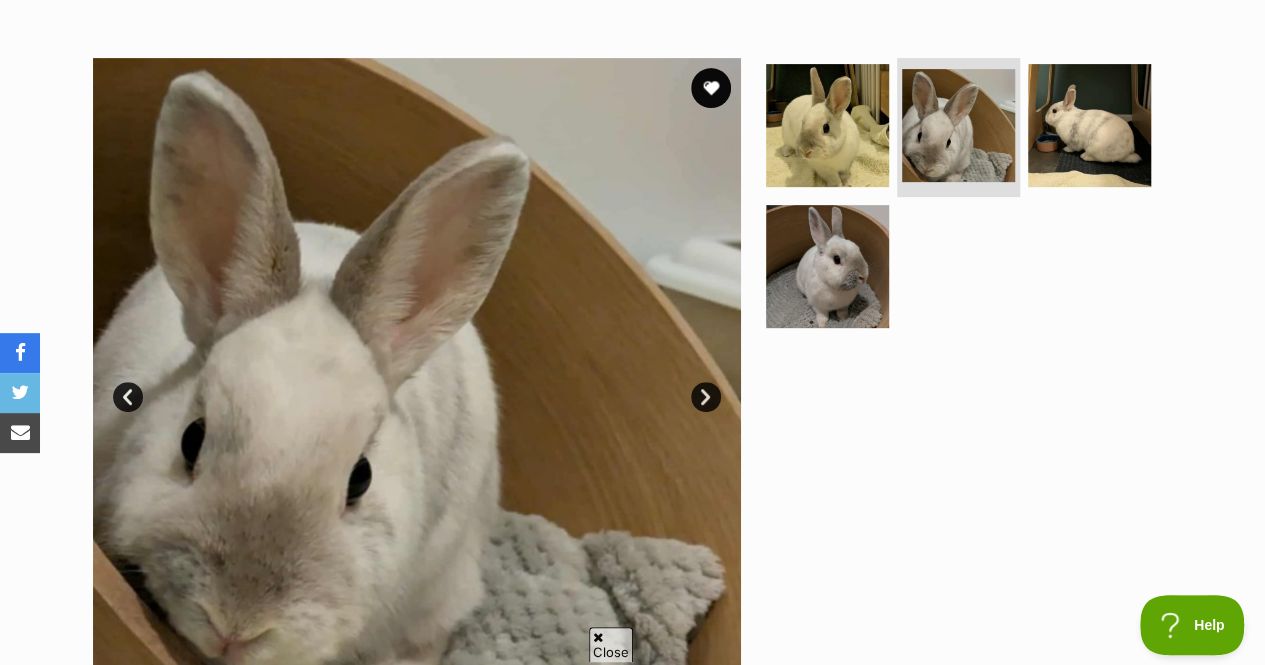 click on "Next" at bounding box center (706, 397) 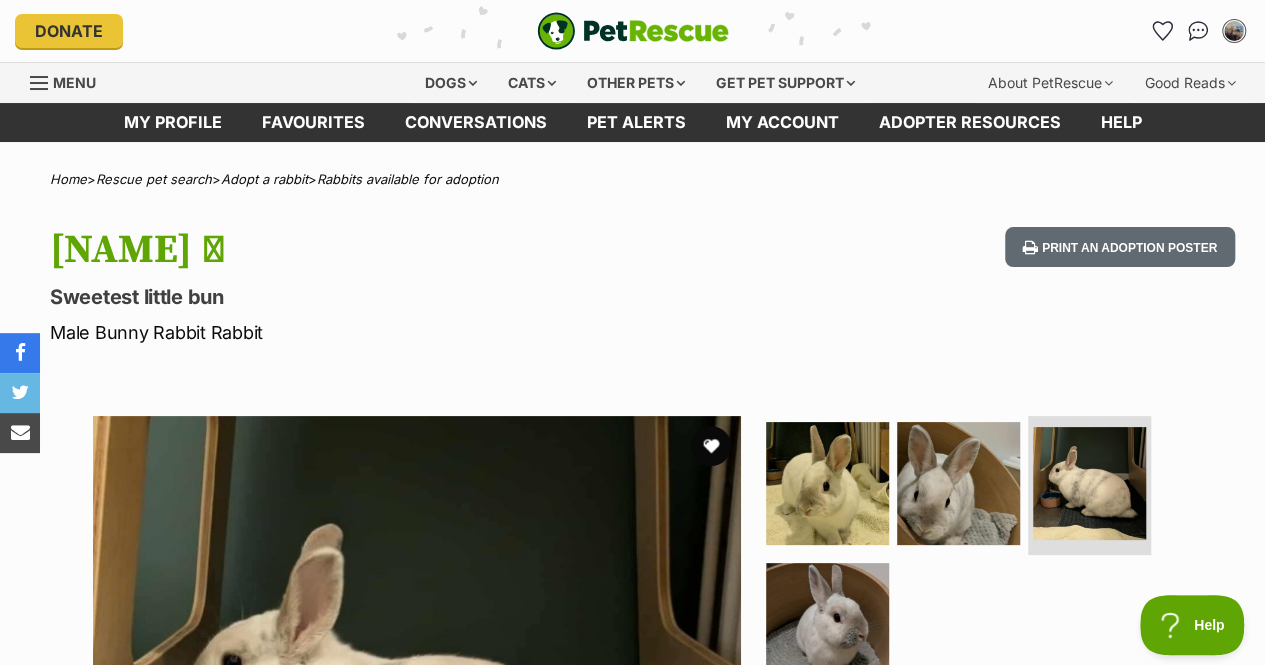 scroll, scrollTop: 0, scrollLeft: 0, axis: both 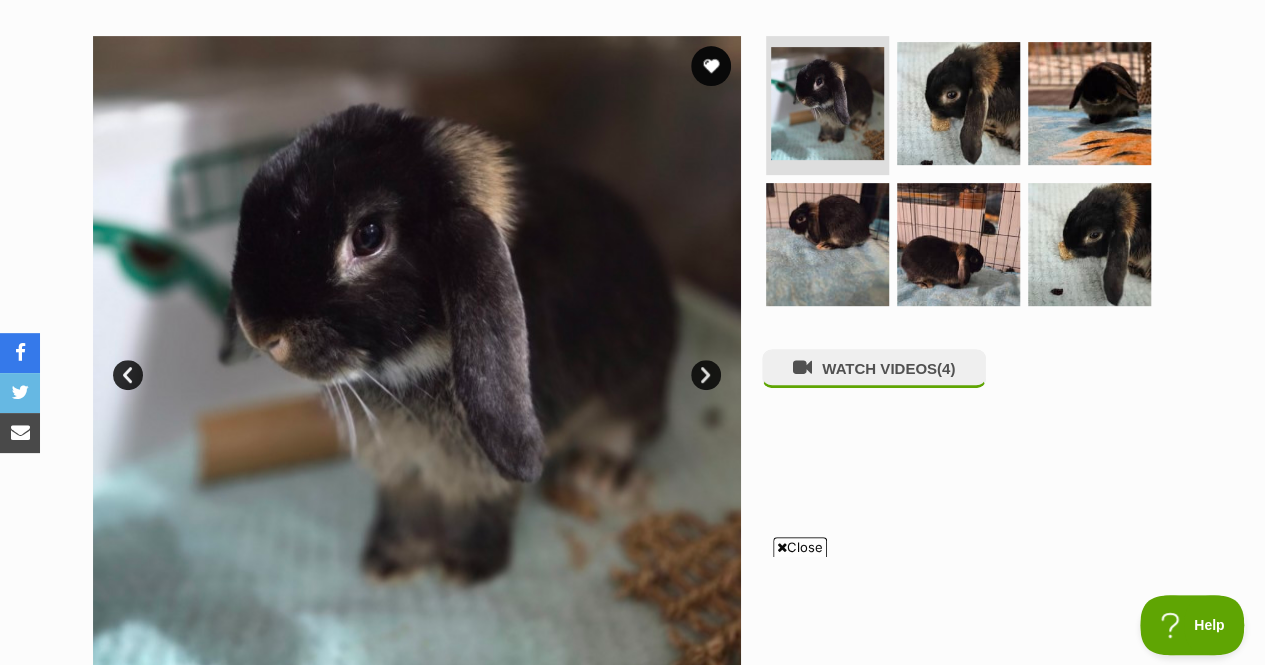 click on "Next" at bounding box center (706, 375) 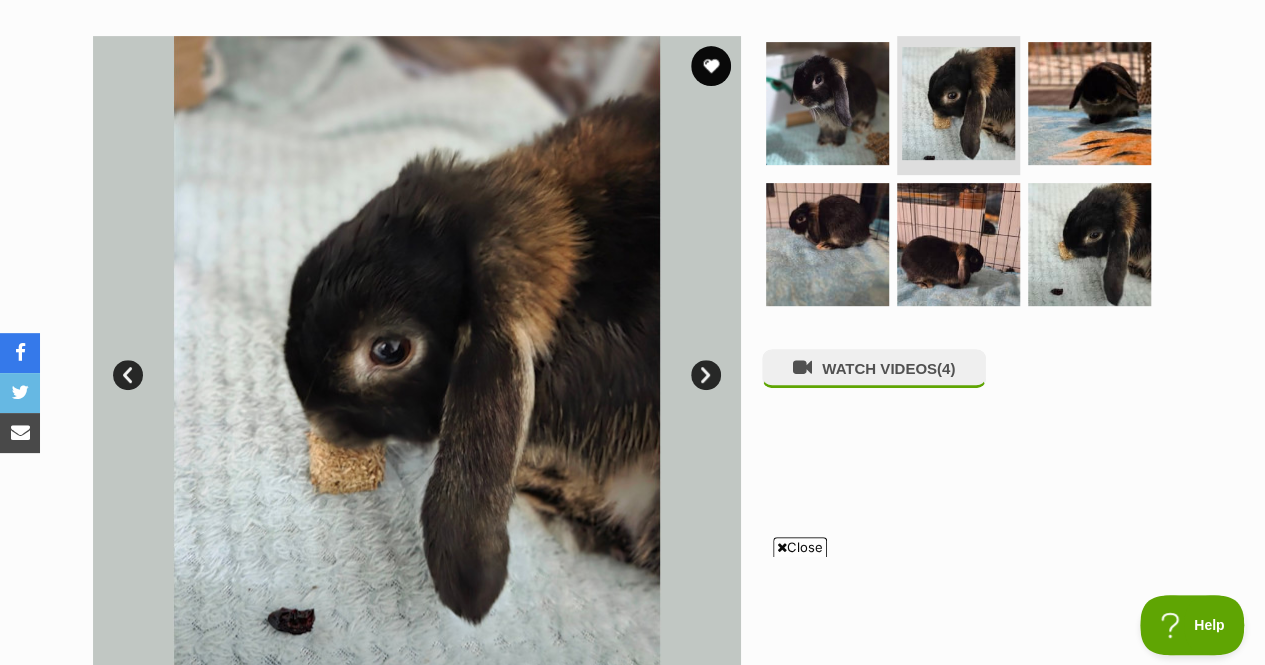 click on "WATCH VIDEOS
(4)" at bounding box center (874, 368) 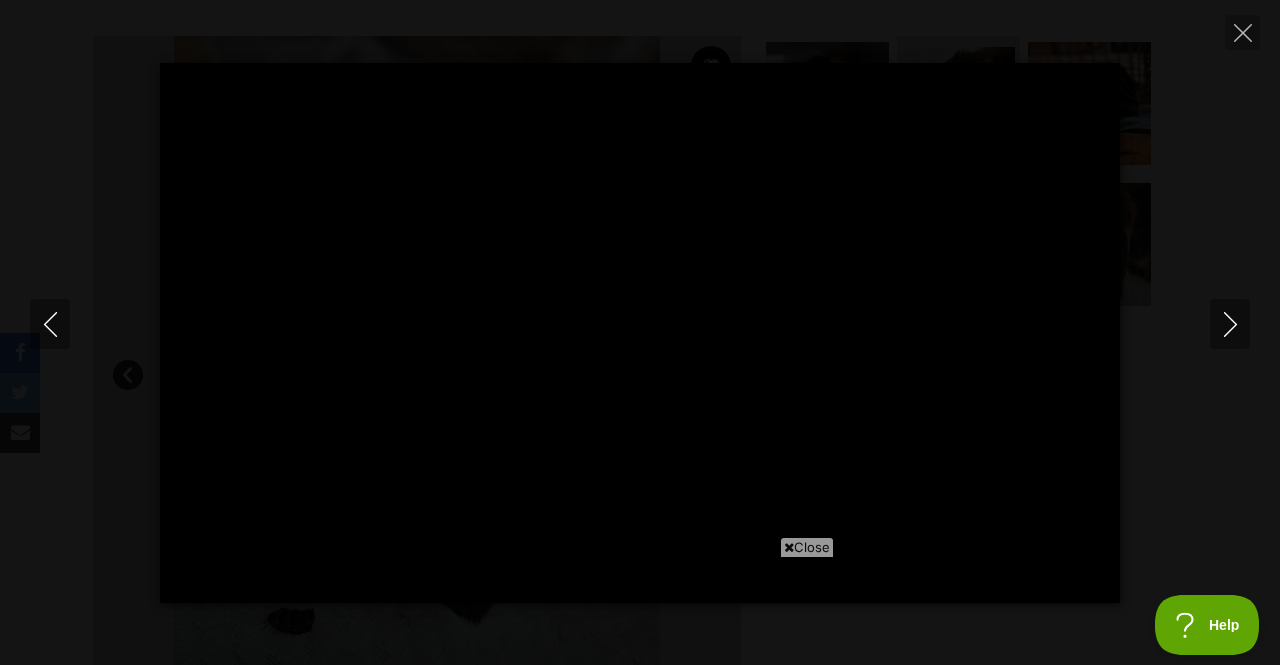 click 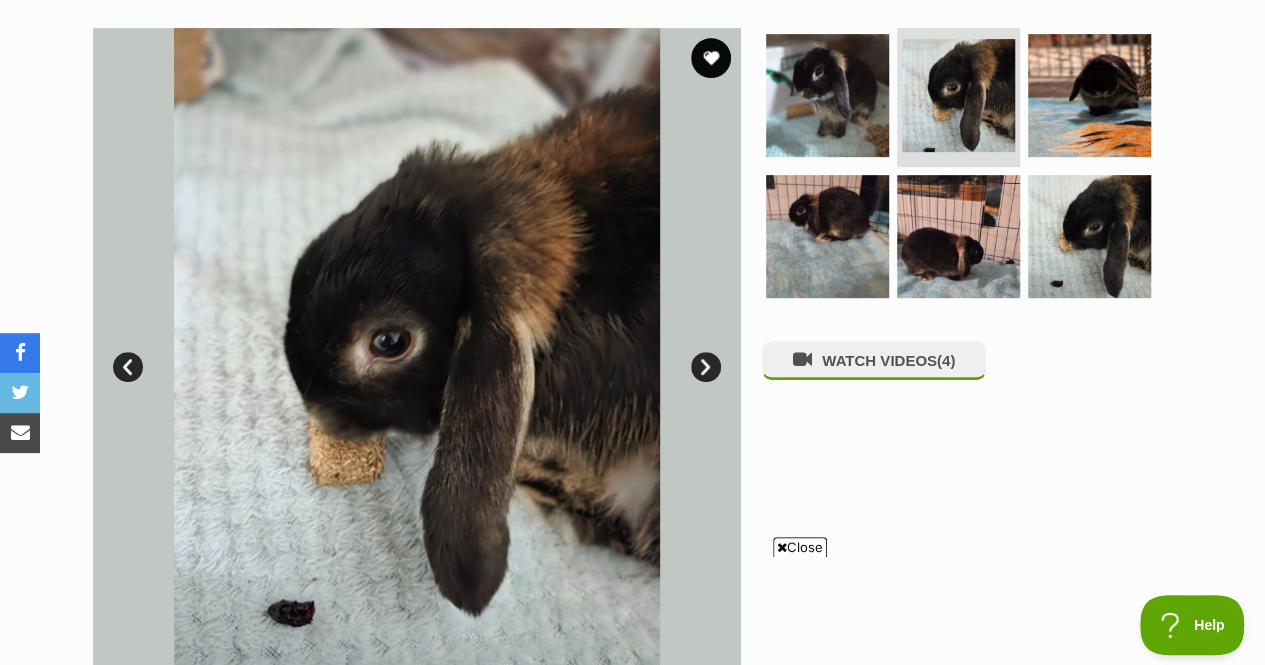 scroll, scrollTop: 385, scrollLeft: 0, axis: vertical 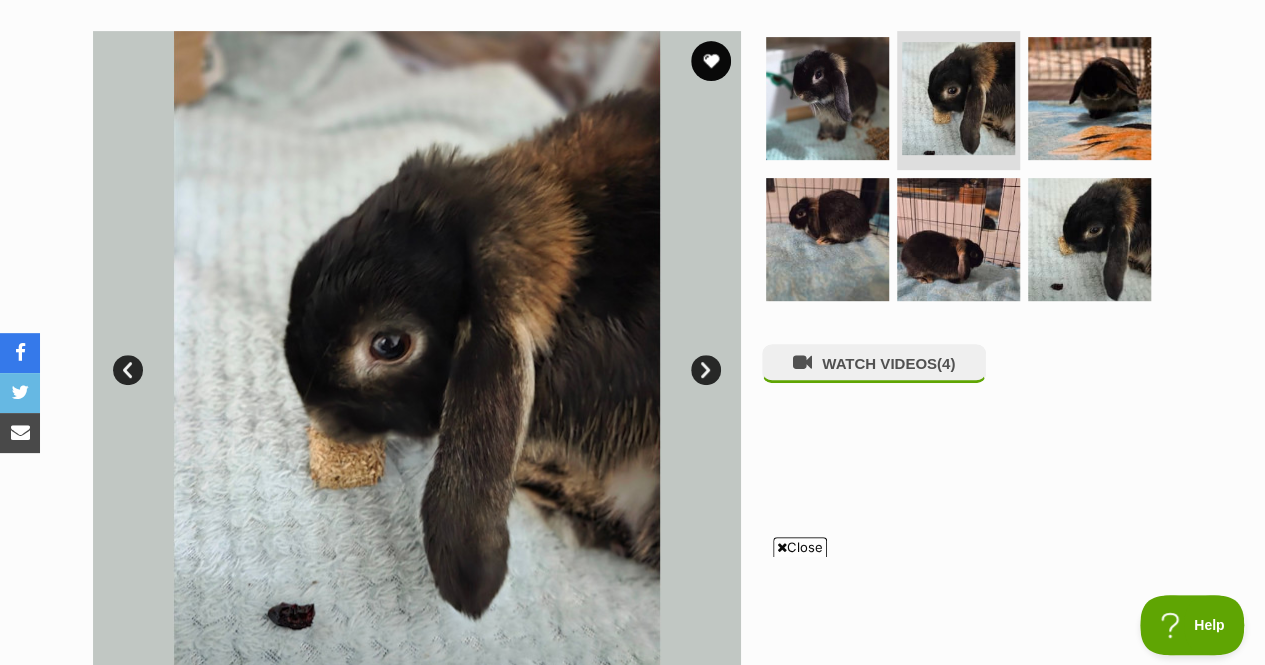 click on "Next" at bounding box center [706, 370] 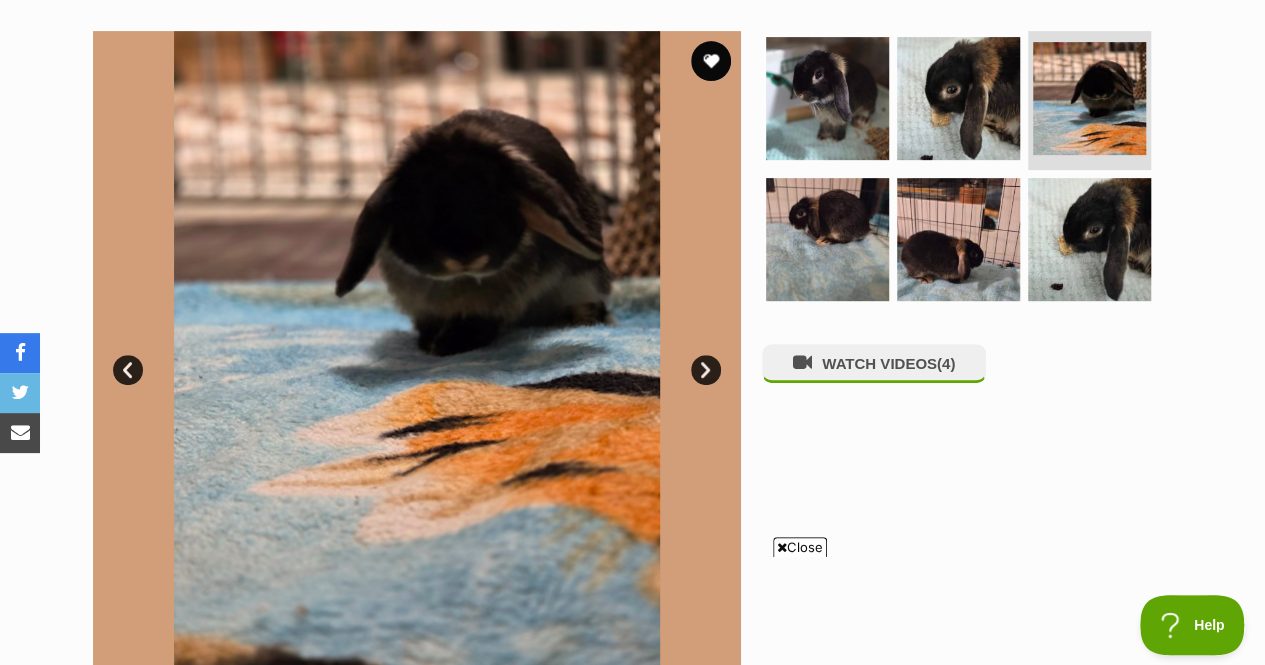 click at bounding box center [782, 547] 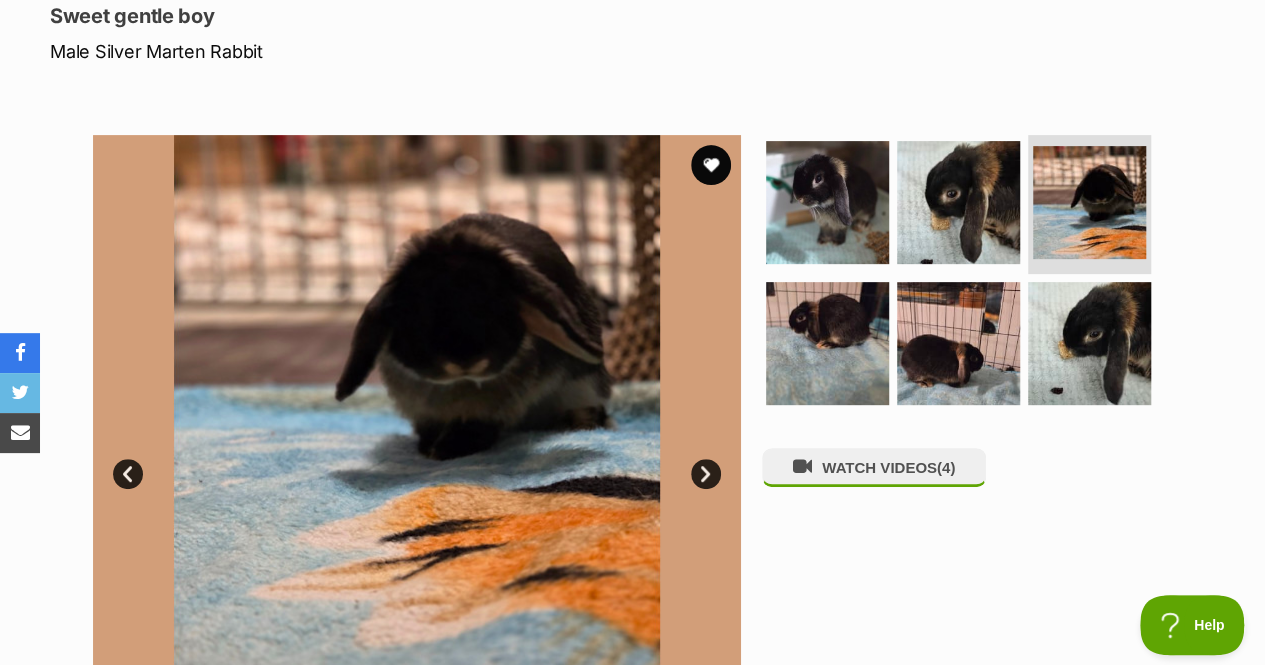 scroll, scrollTop: 278, scrollLeft: 0, axis: vertical 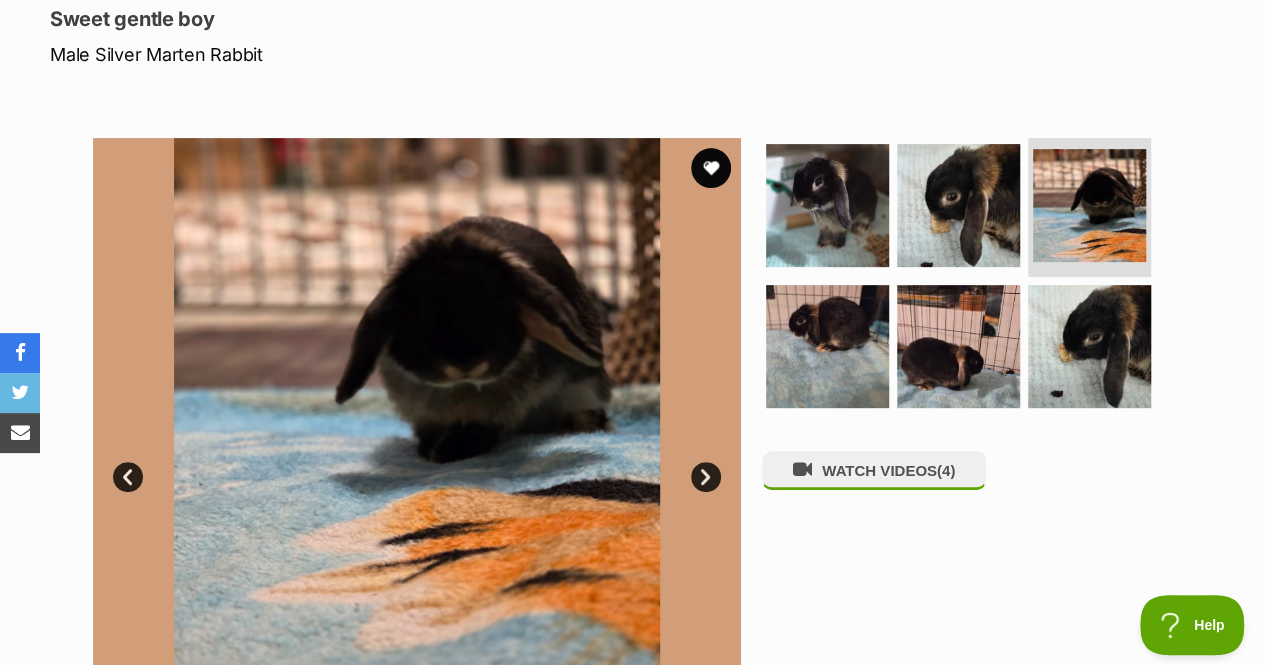 click on "Next" at bounding box center [706, 477] 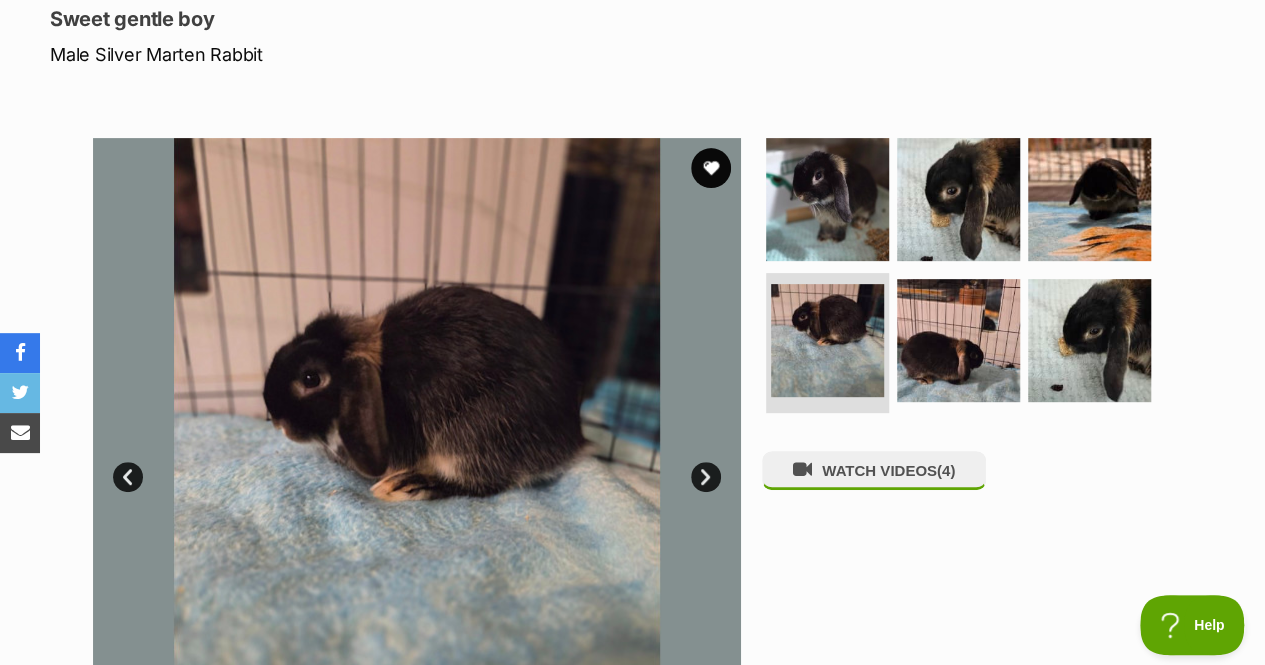 click on "Next" at bounding box center (706, 477) 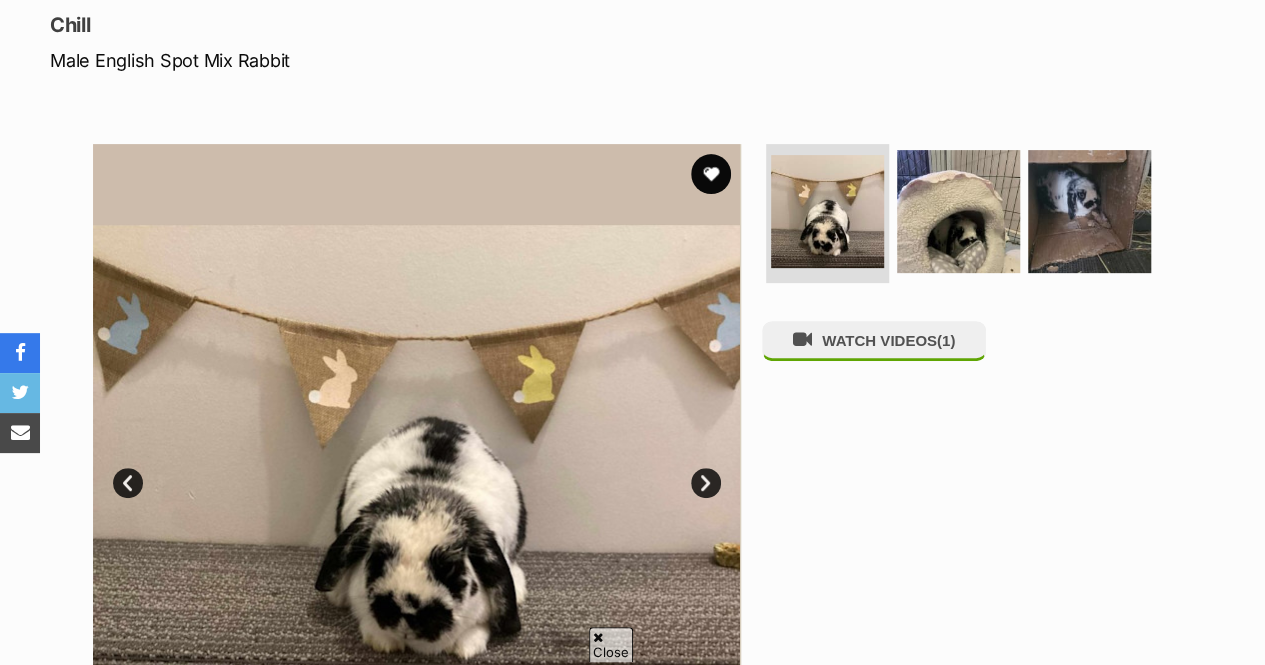 scroll, scrollTop: 0, scrollLeft: 0, axis: both 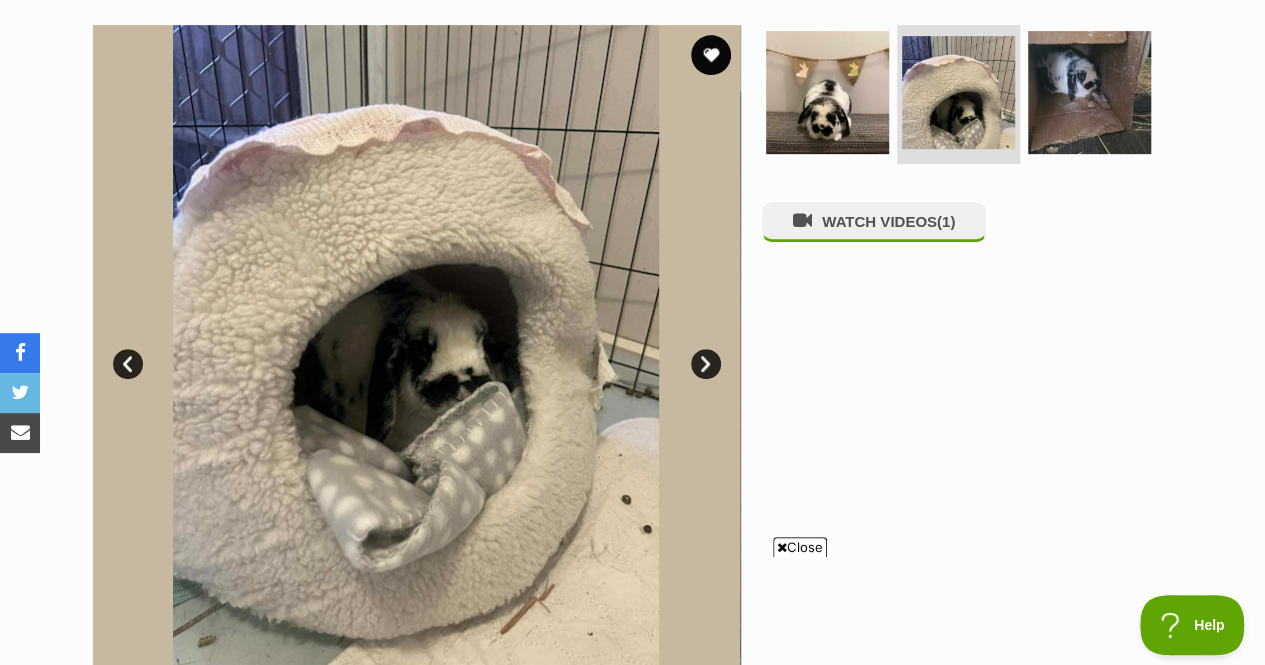click on "Next" at bounding box center [706, 364] 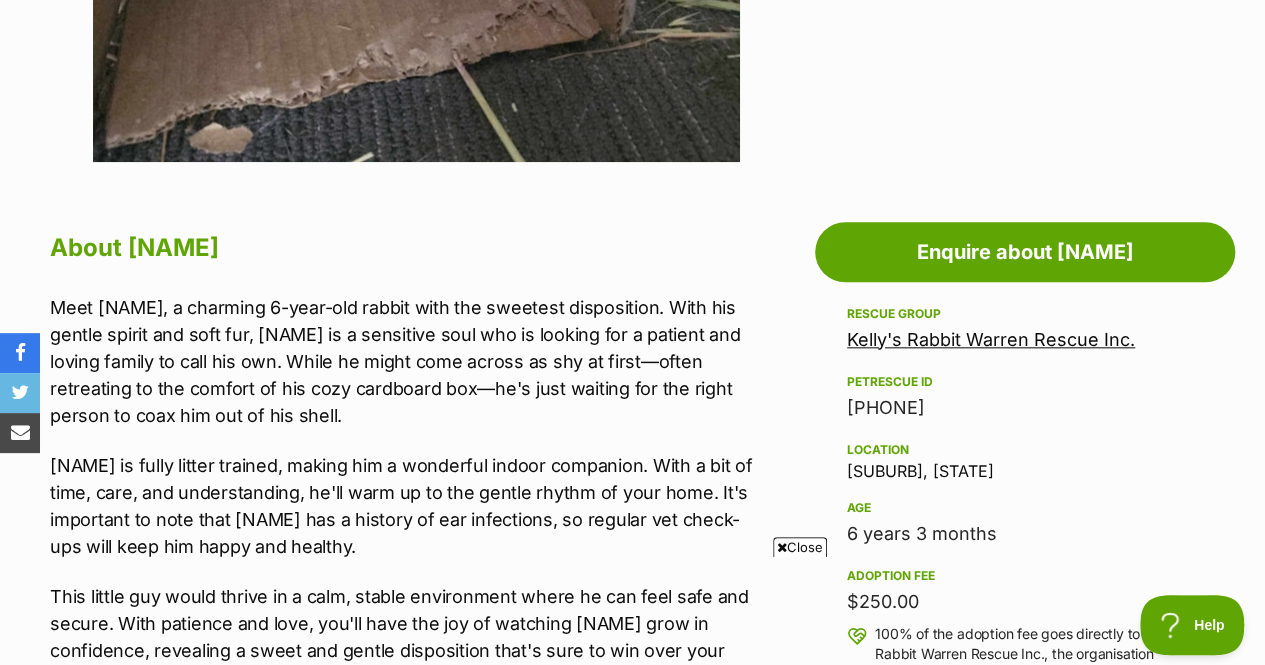 scroll, scrollTop: 903, scrollLeft: 0, axis: vertical 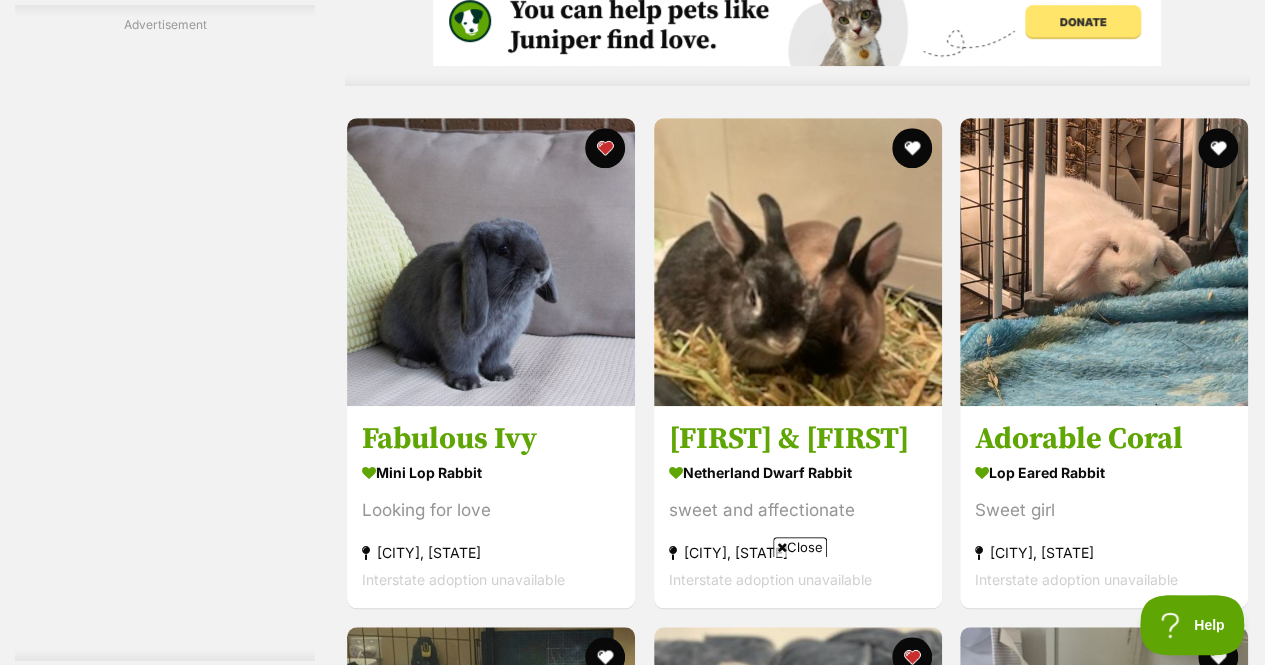 click at bounding box center (1104, 262) 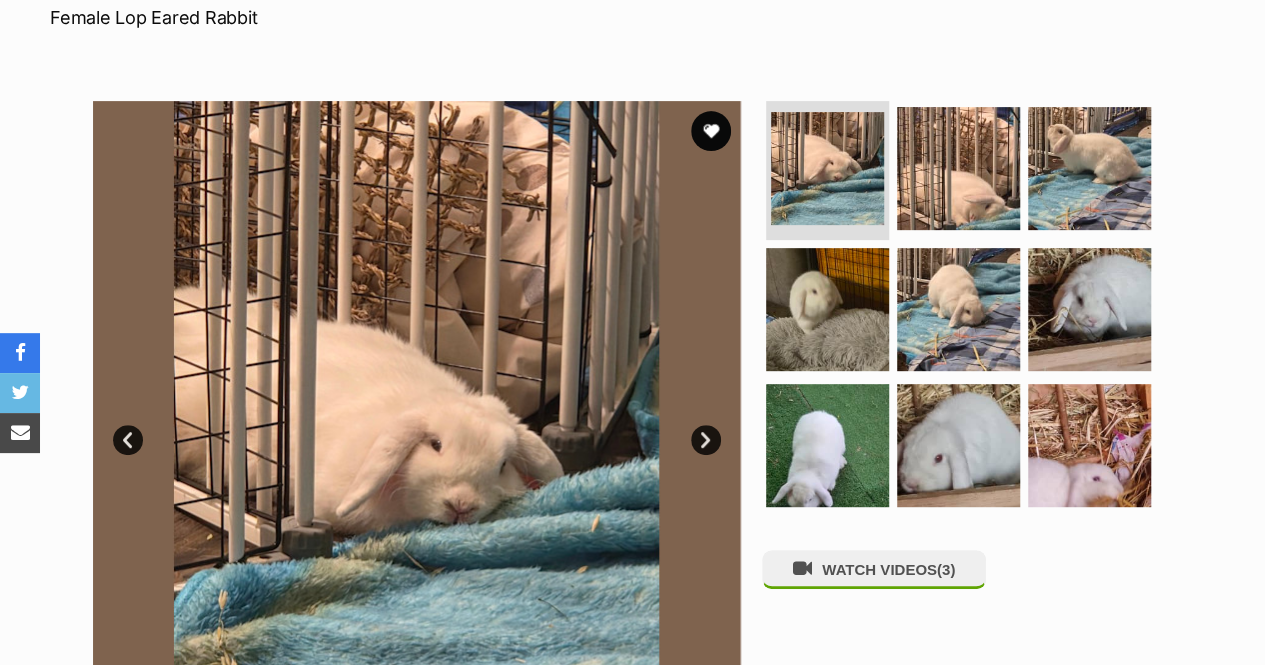 scroll, scrollTop: 0, scrollLeft: 0, axis: both 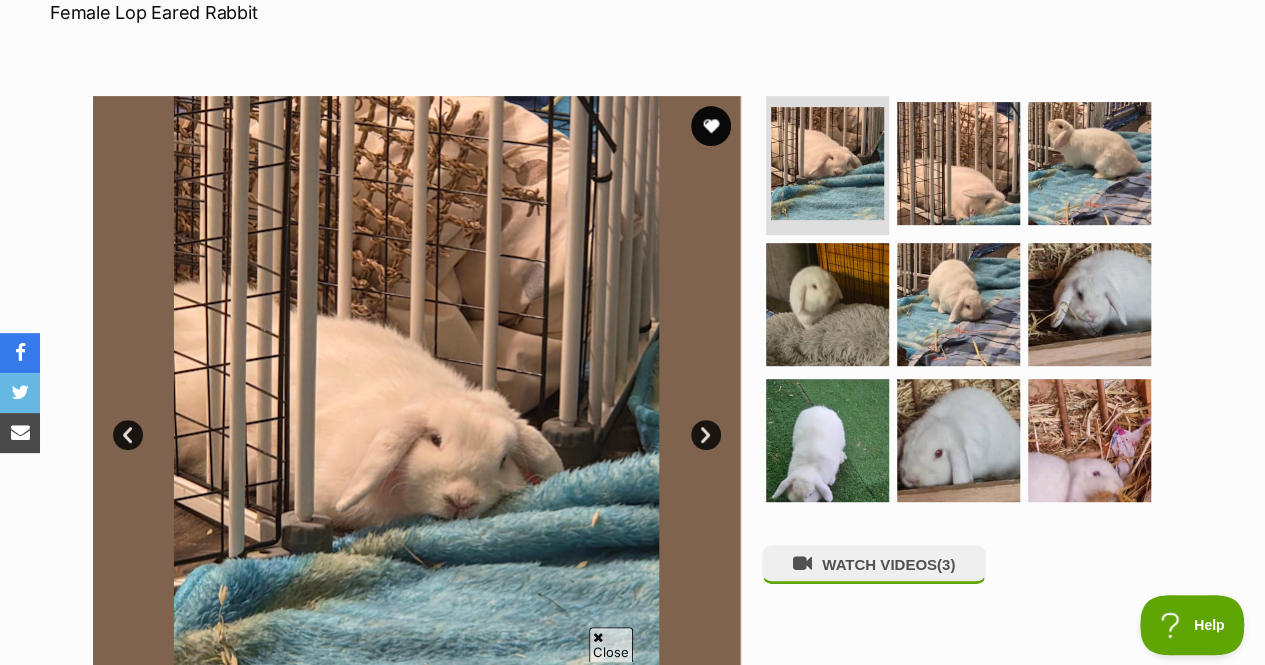 click on "Next" at bounding box center (706, 435) 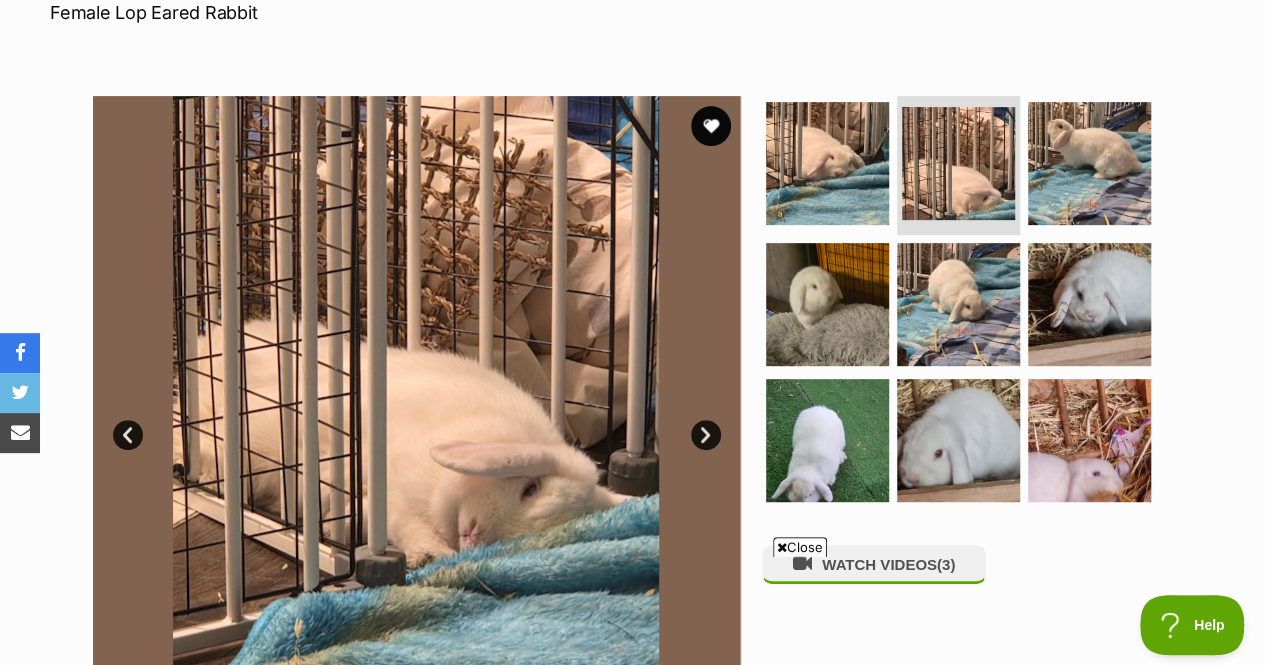scroll, scrollTop: 0, scrollLeft: 0, axis: both 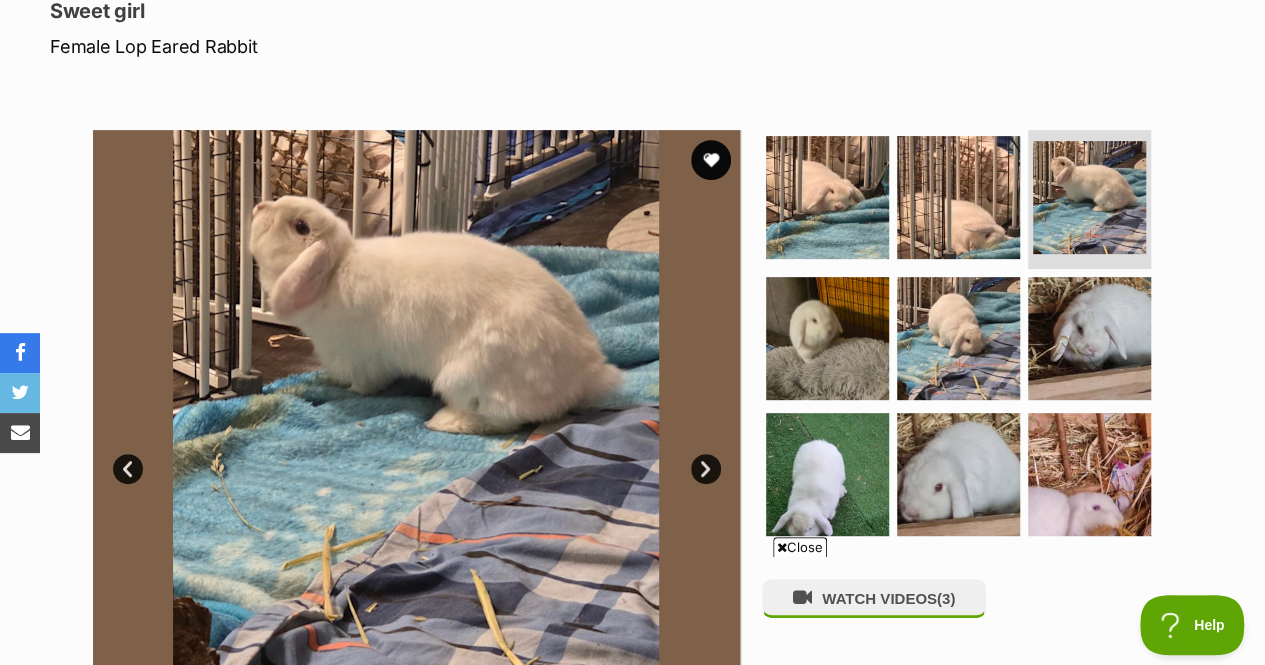 click on "Next" at bounding box center [706, 469] 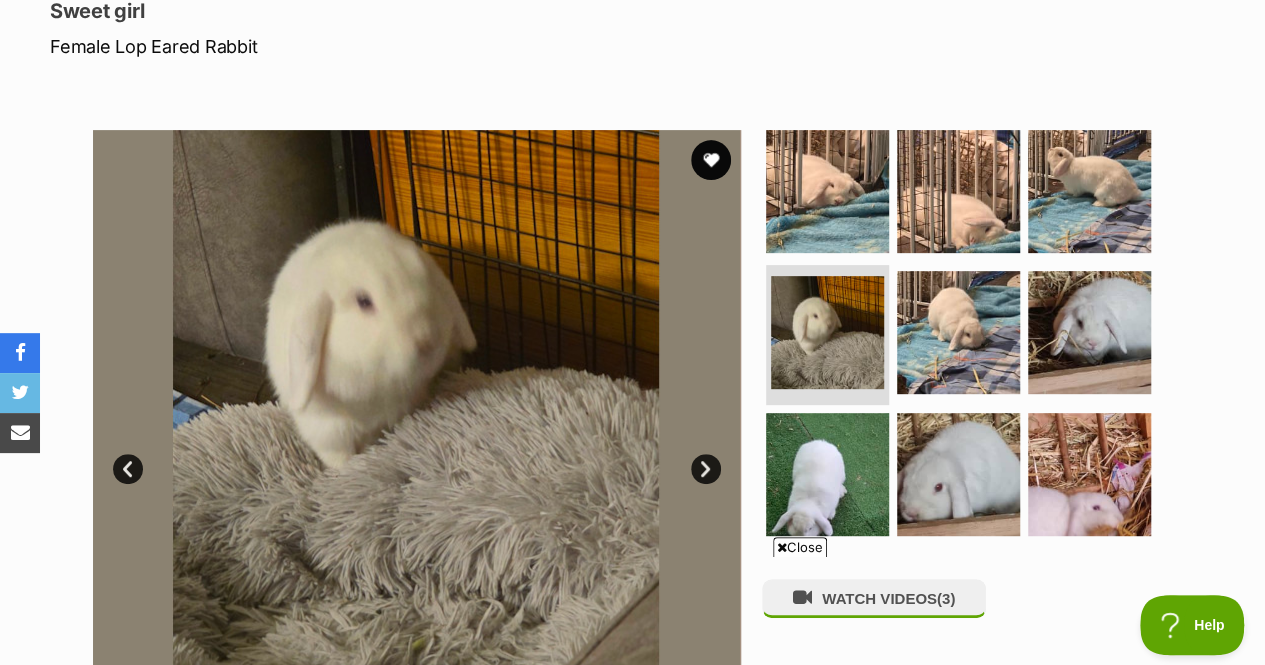 scroll, scrollTop: 0, scrollLeft: 0, axis: both 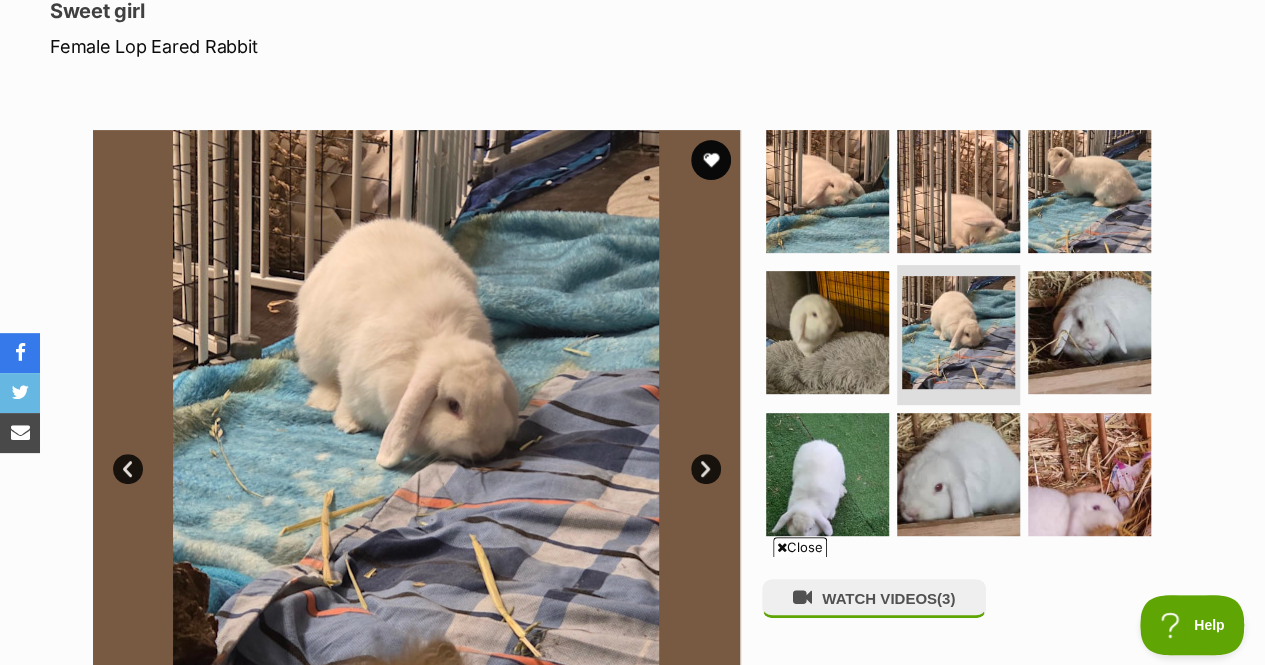 click on "Next" at bounding box center (706, 469) 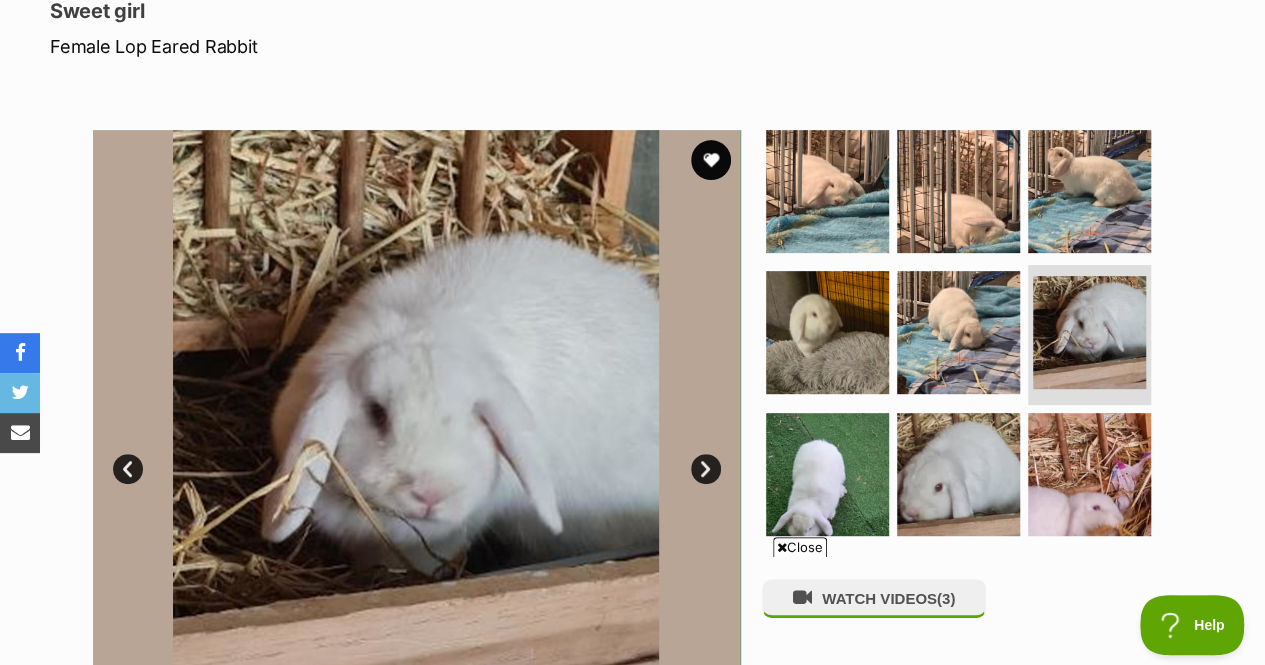 click on "Next" at bounding box center [706, 469] 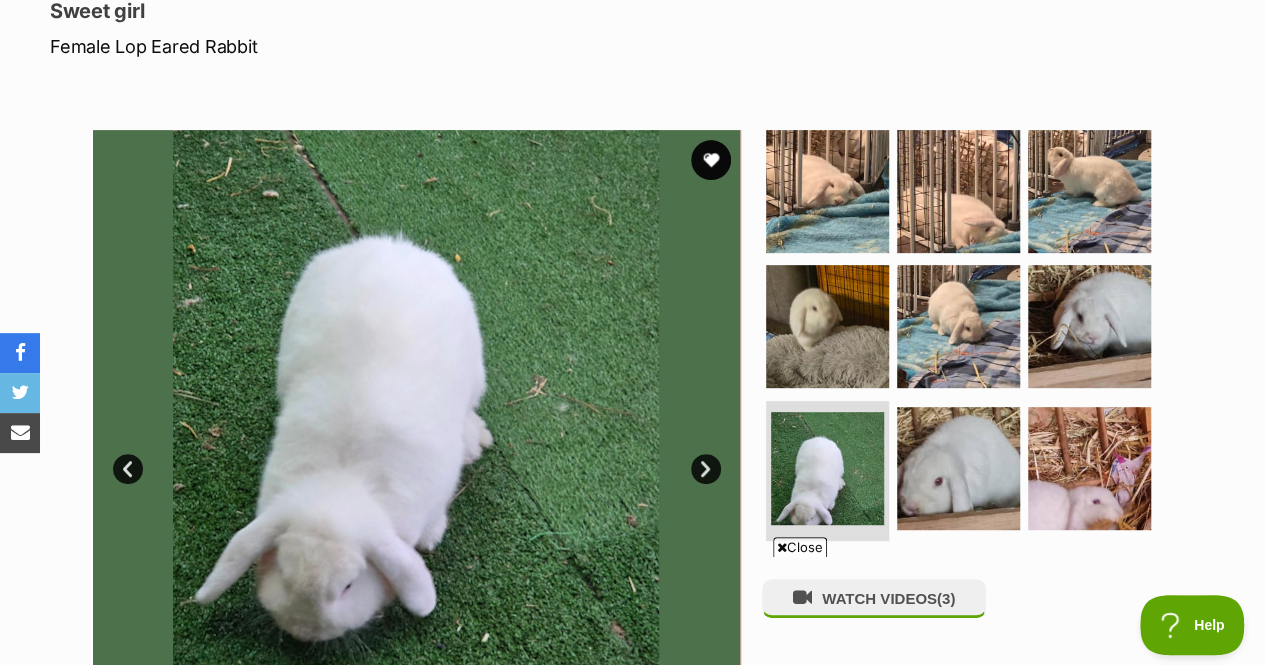 click on "Next" at bounding box center [706, 469] 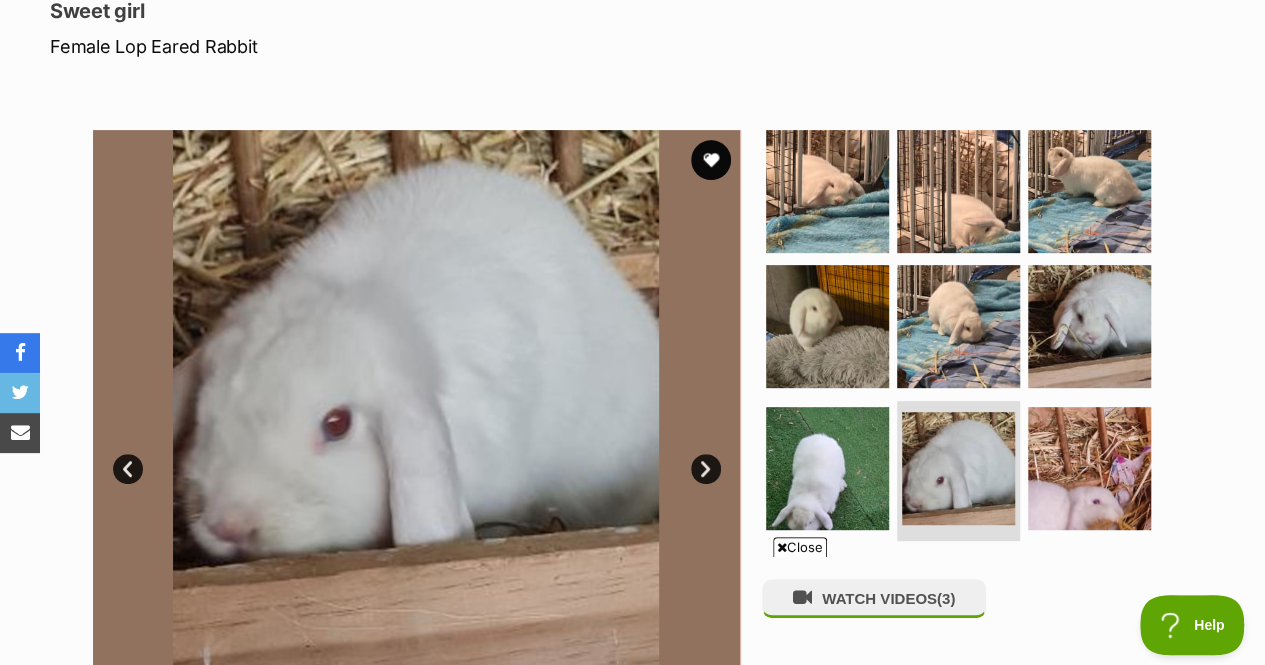 click on "Next" at bounding box center [706, 469] 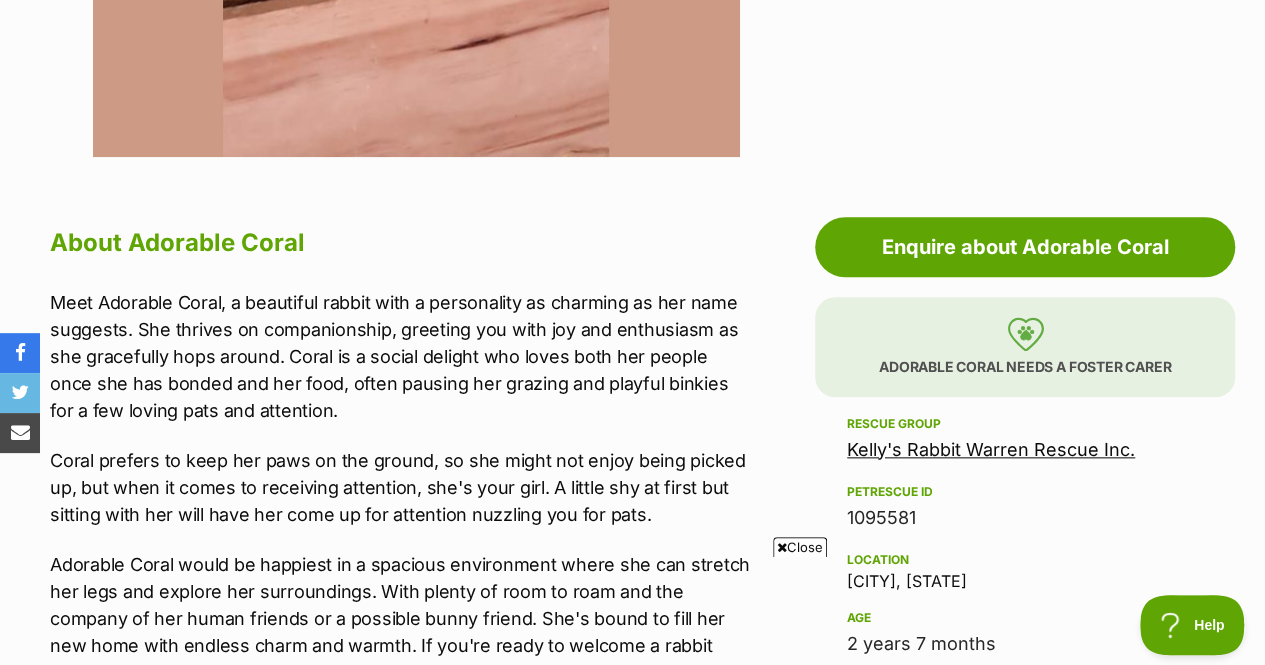 scroll, scrollTop: 906, scrollLeft: 0, axis: vertical 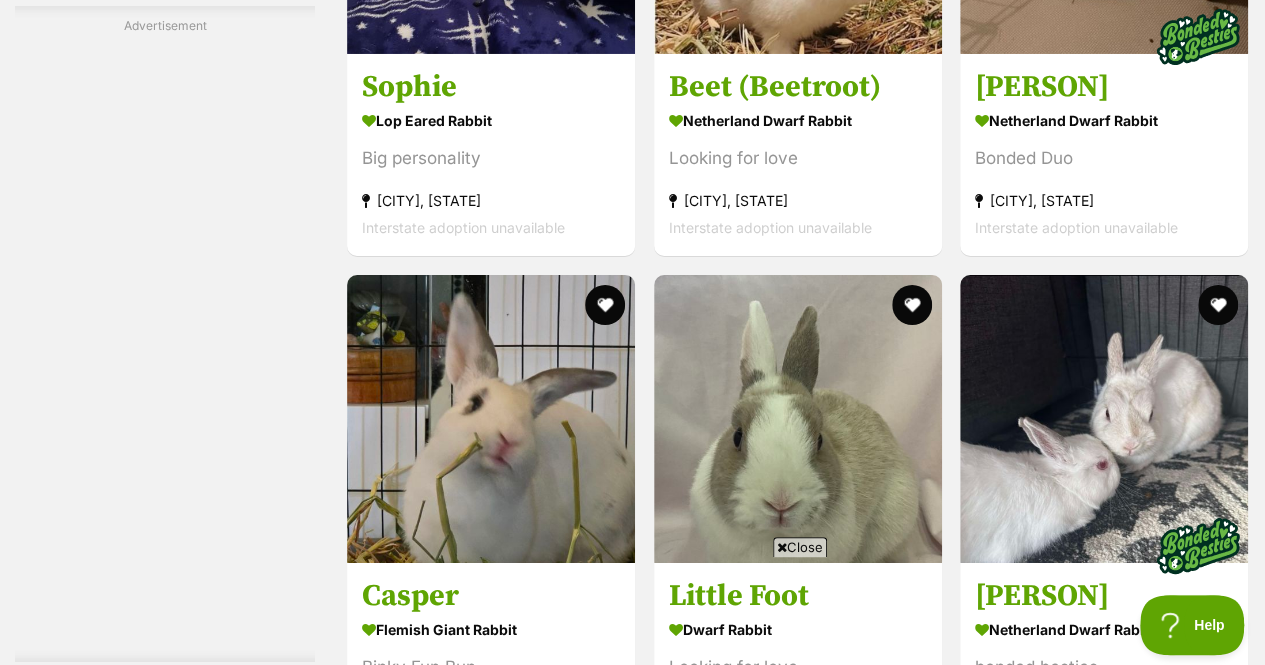 click at bounding box center [1218, 1006] 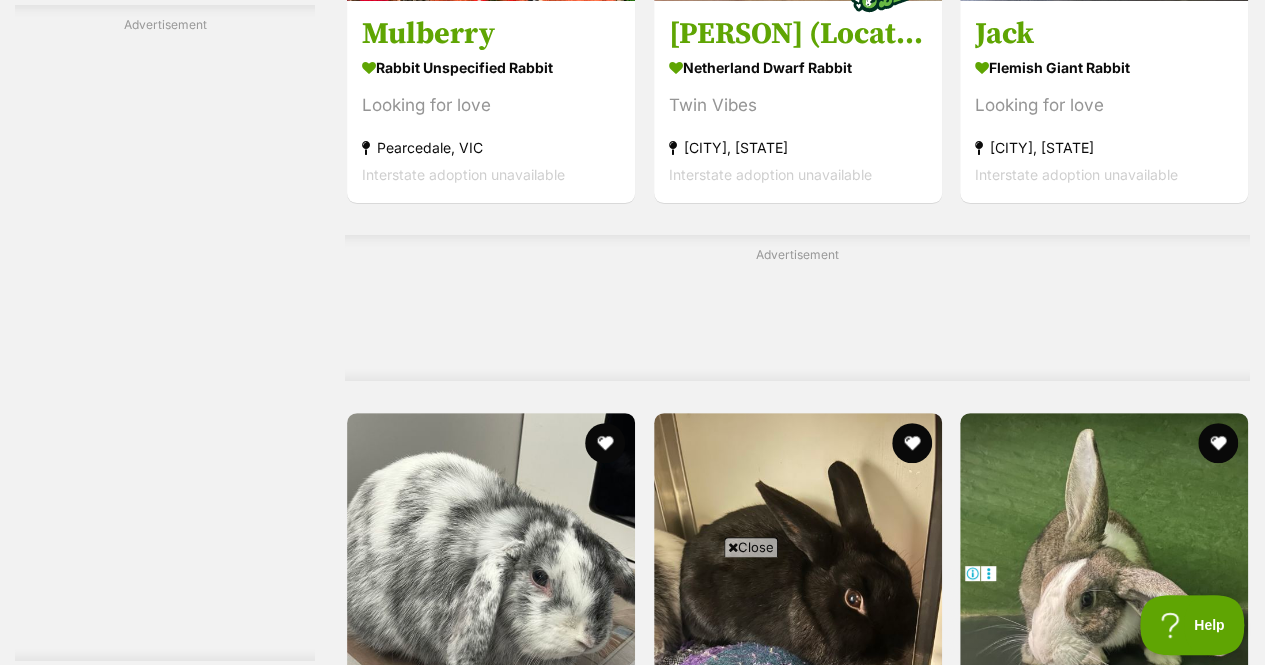 scroll, scrollTop: 7735, scrollLeft: 0, axis: vertical 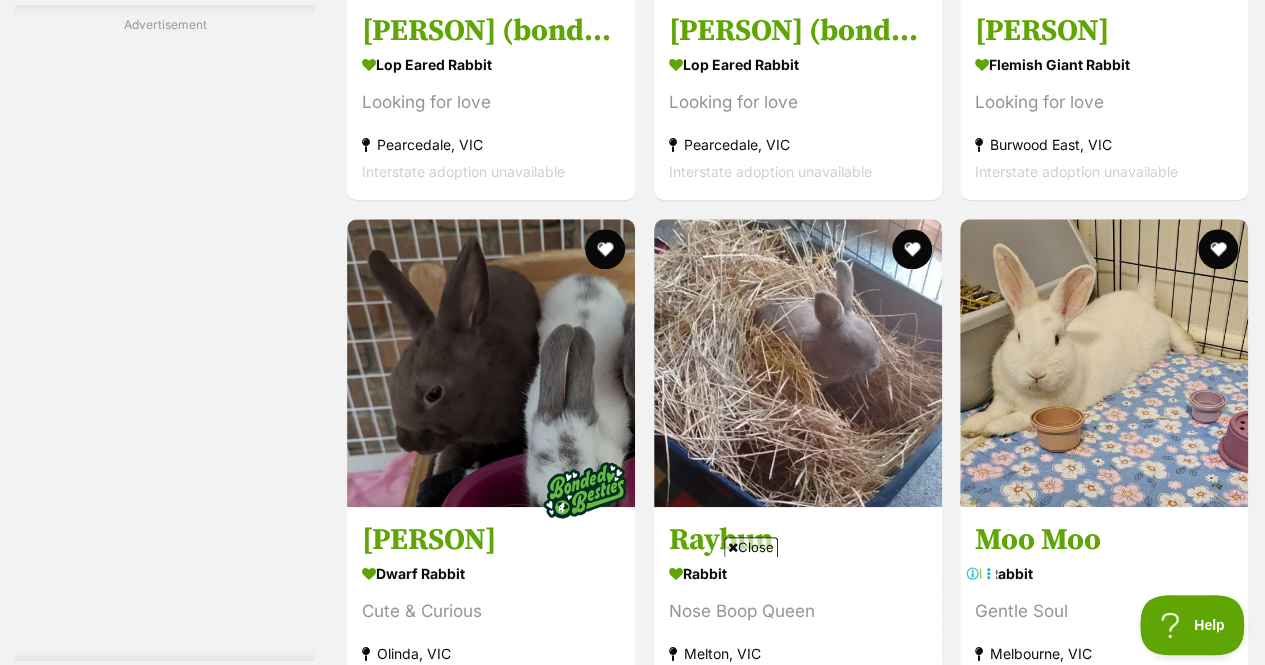 click at bounding box center (1104, 1063) 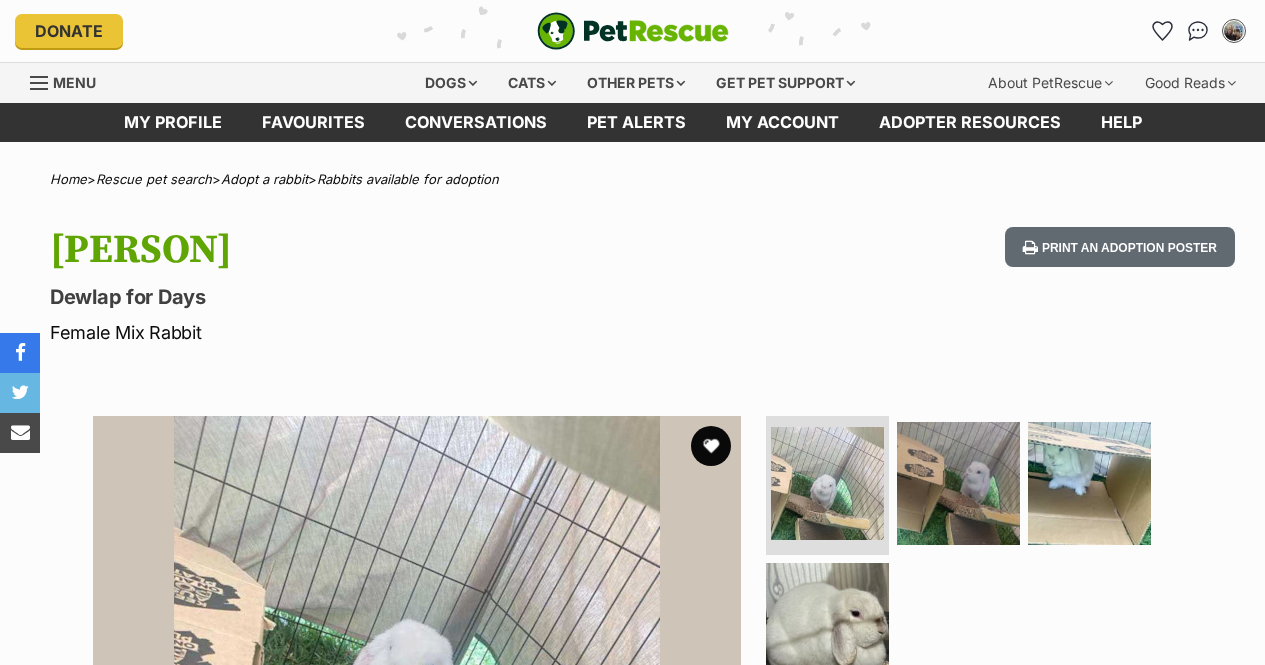 scroll, scrollTop: 0, scrollLeft: 0, axis: both 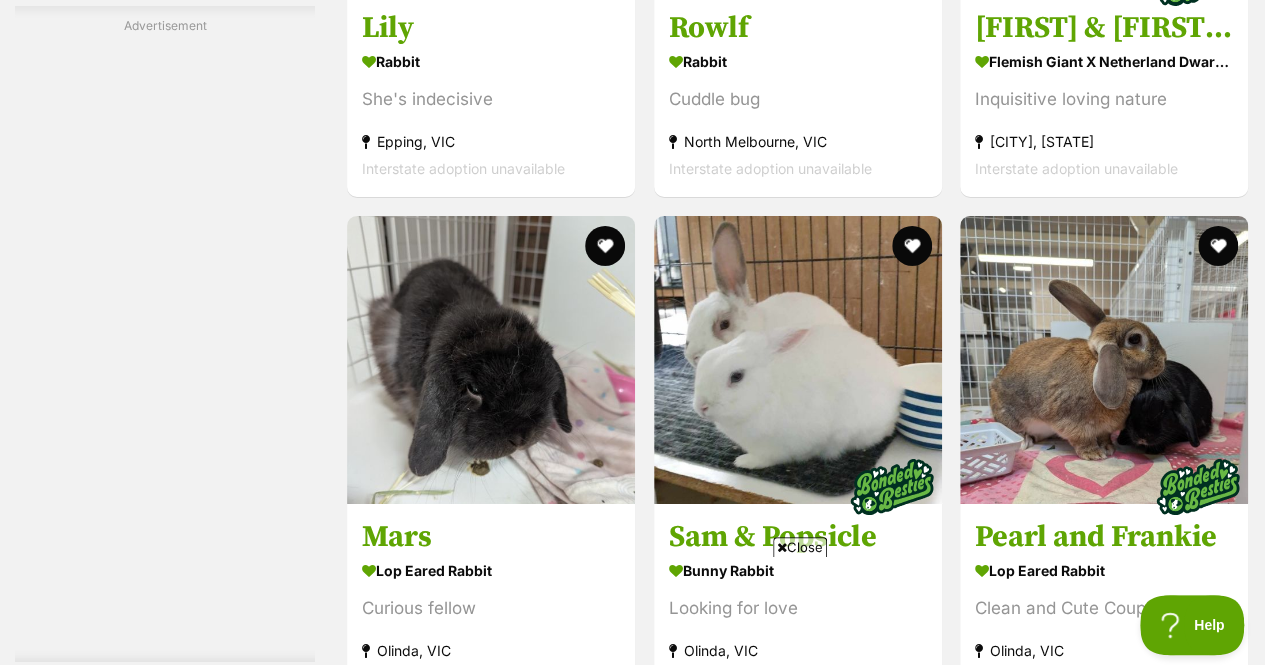 click at bounding box center (491, 360) 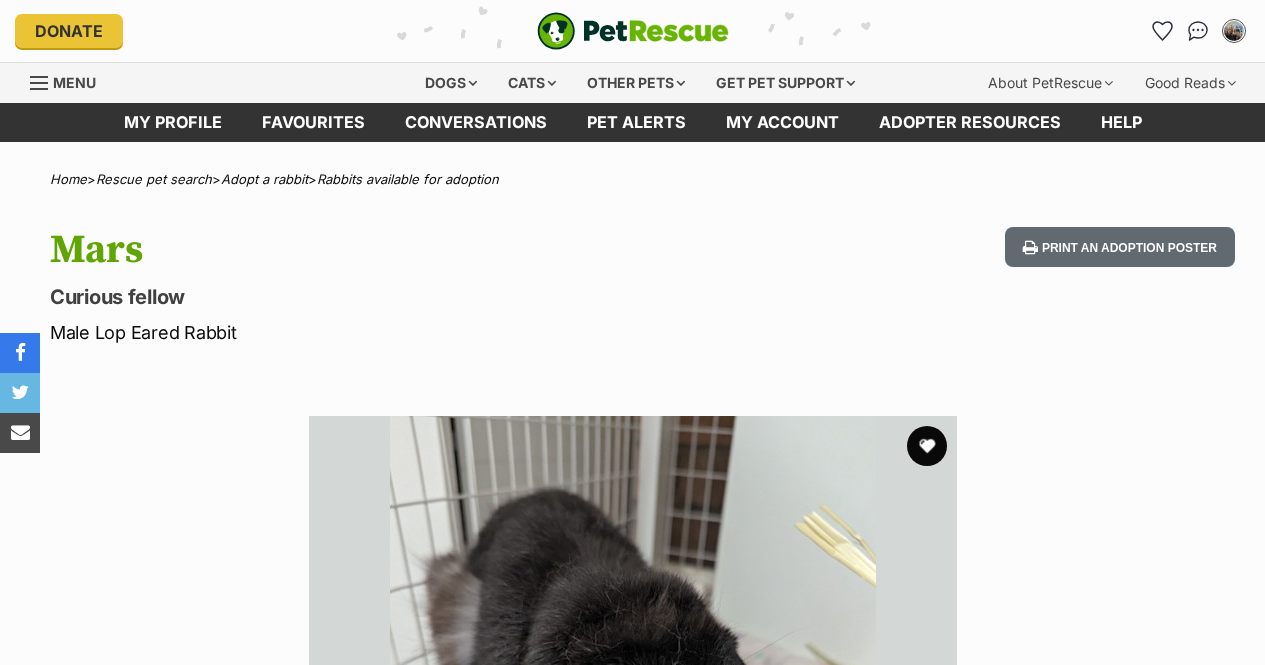 scroll, scrollTop: 0, scrollLeft: 0, axis: both 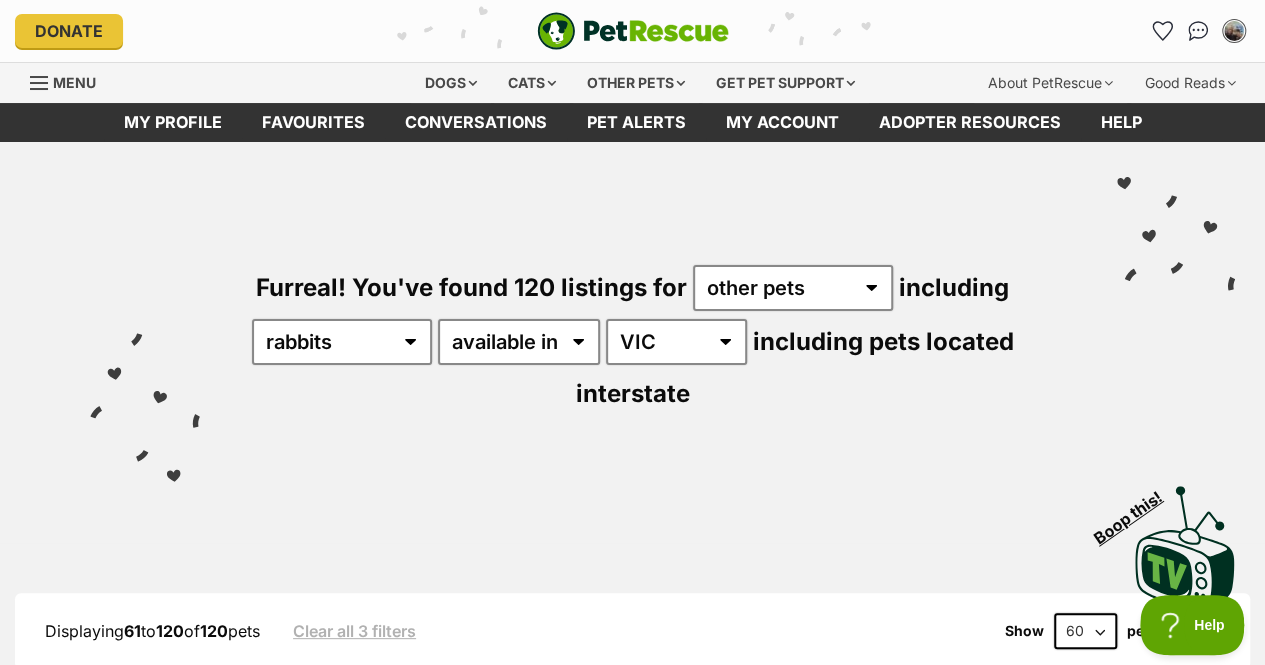 click 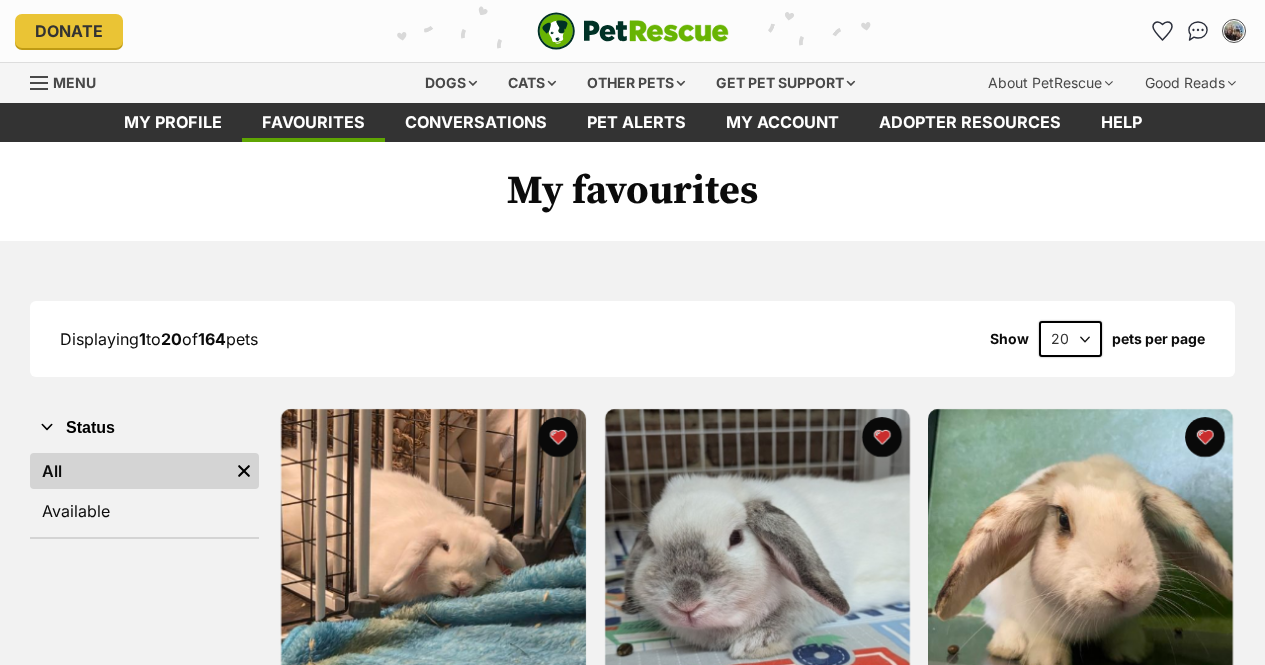 scroll, scrollTop: 0, scrollLeft: 0, axis: both 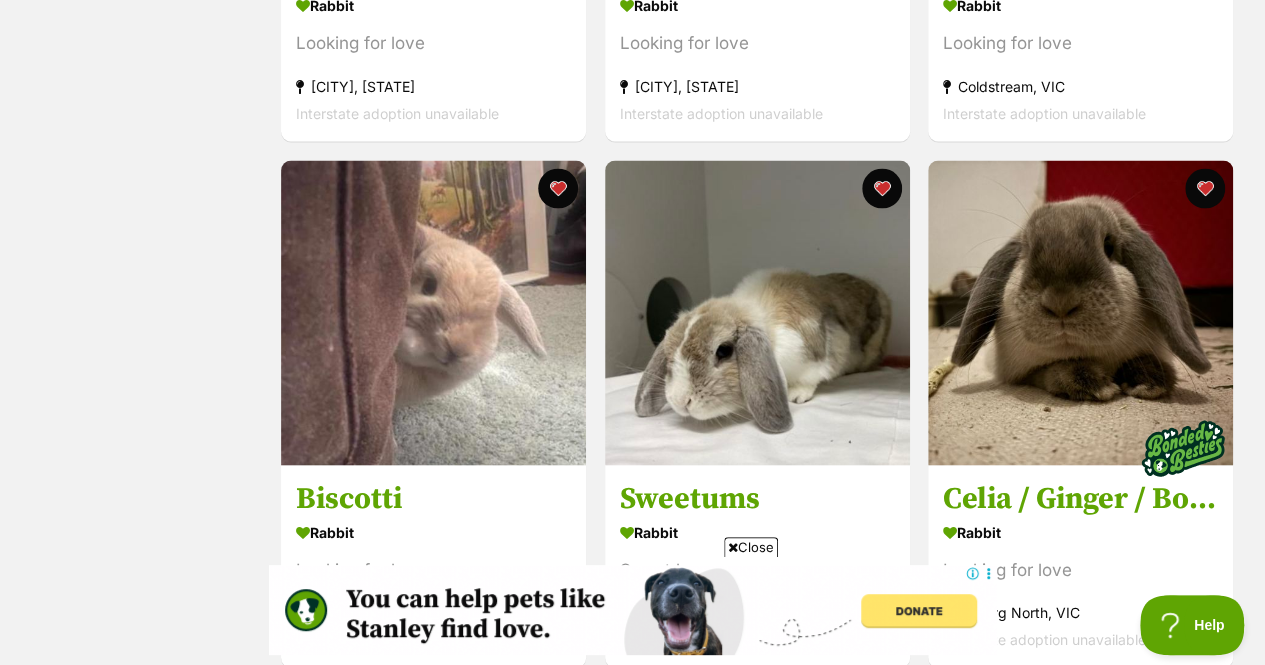 click at bounding box center [433, 312] 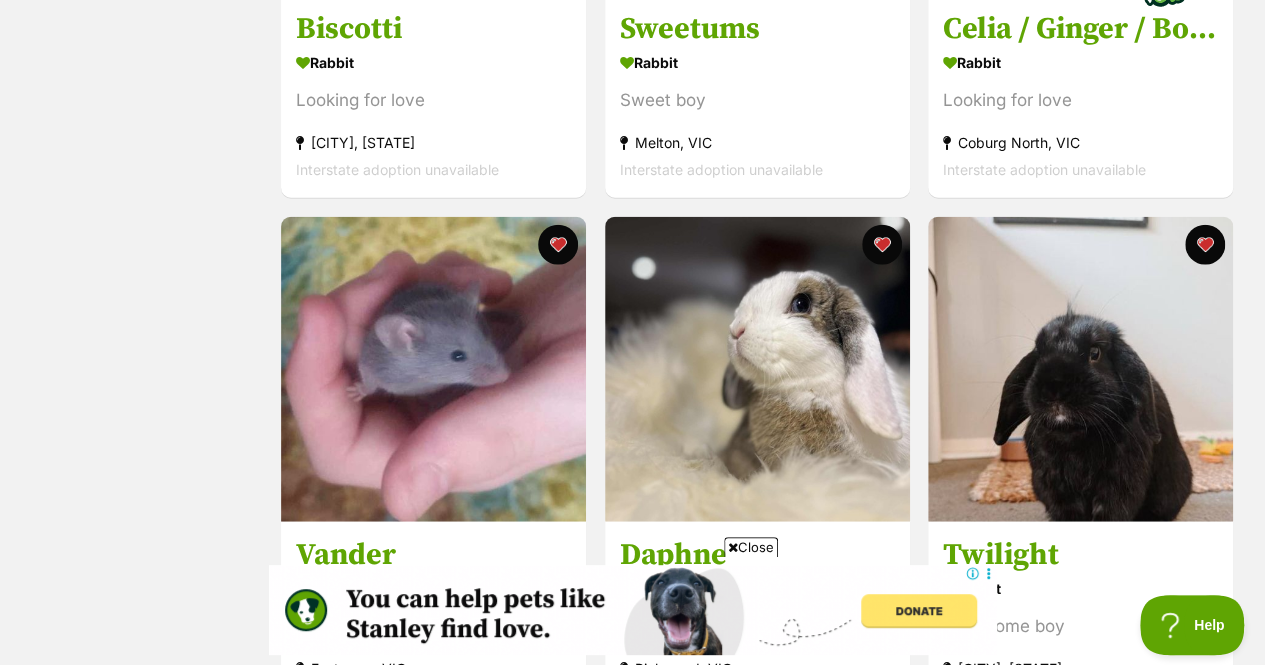 scroll, scrollTop: 2298, scrollLeft: 0, axis: vertical 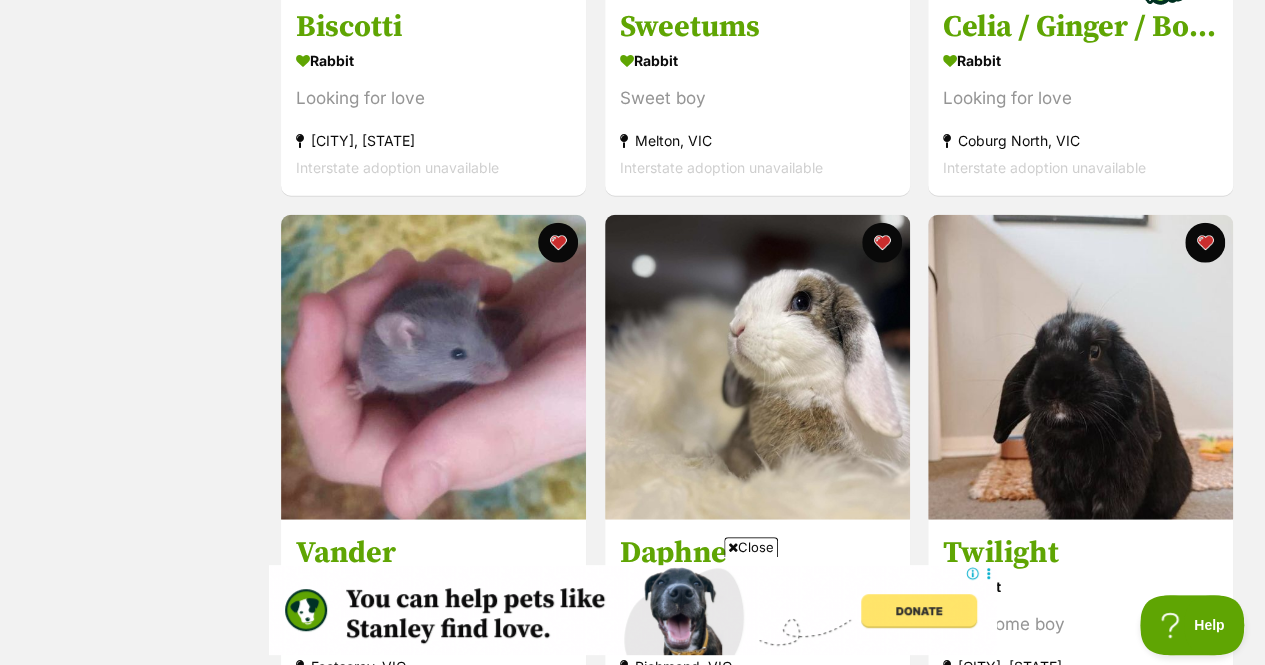 click at bounding box center (757, 367) 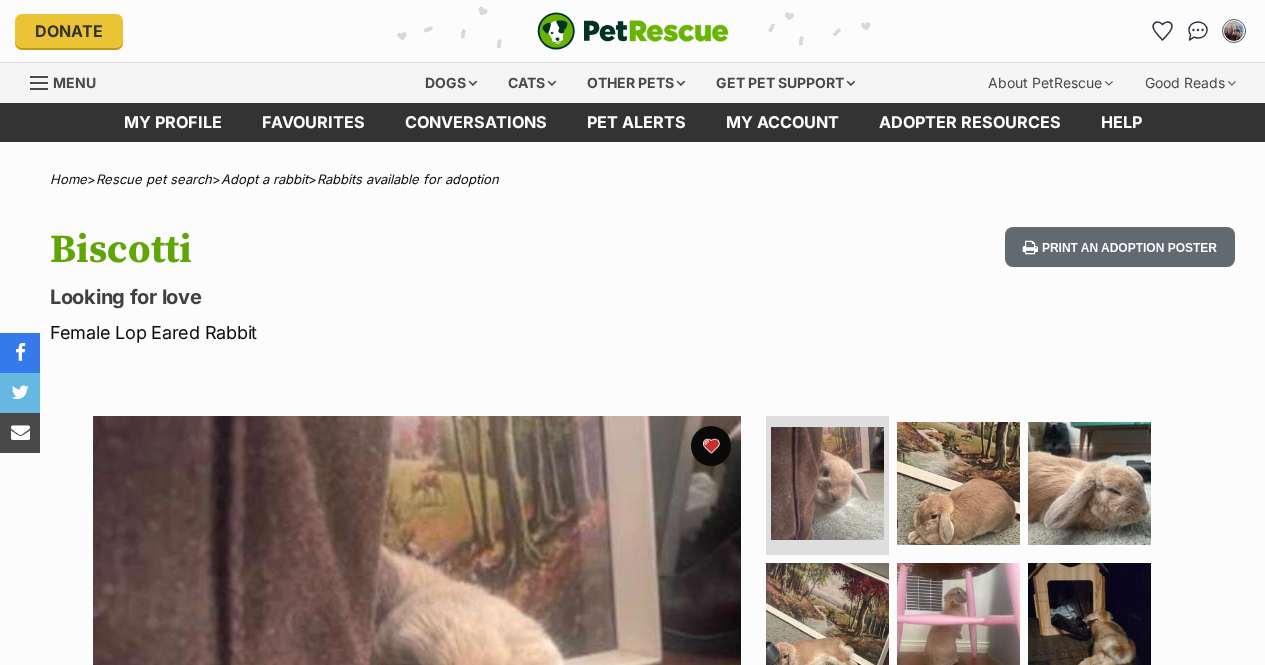scroll, scrollTop: 212, scrollLeft: 0, axis: vertical 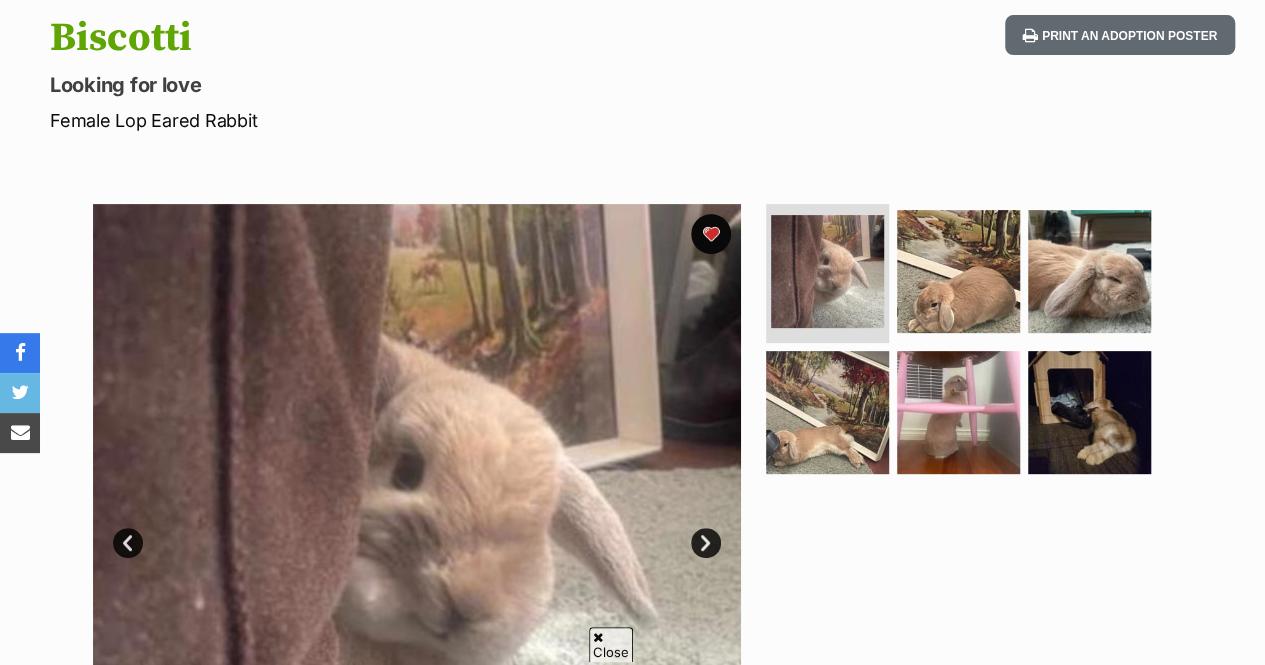 click on "Next" at bounding box center (706, 543) 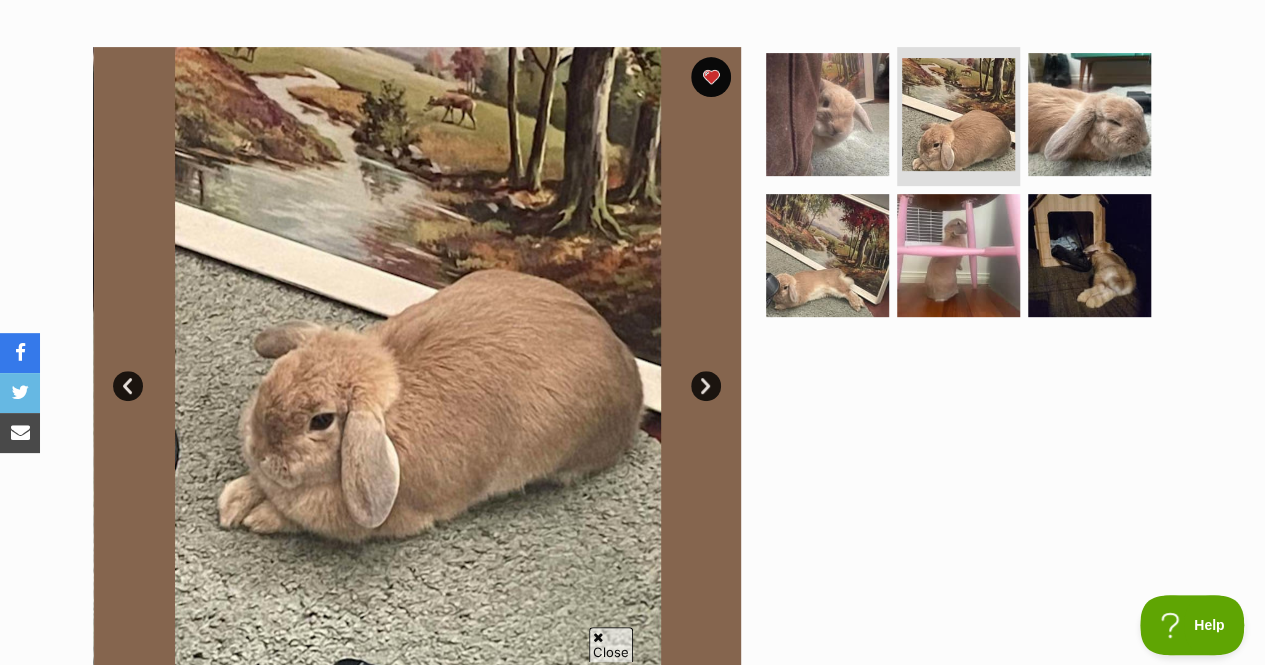 scroll, scrollTop: 368, scrollLeft: 0, axis: vertical 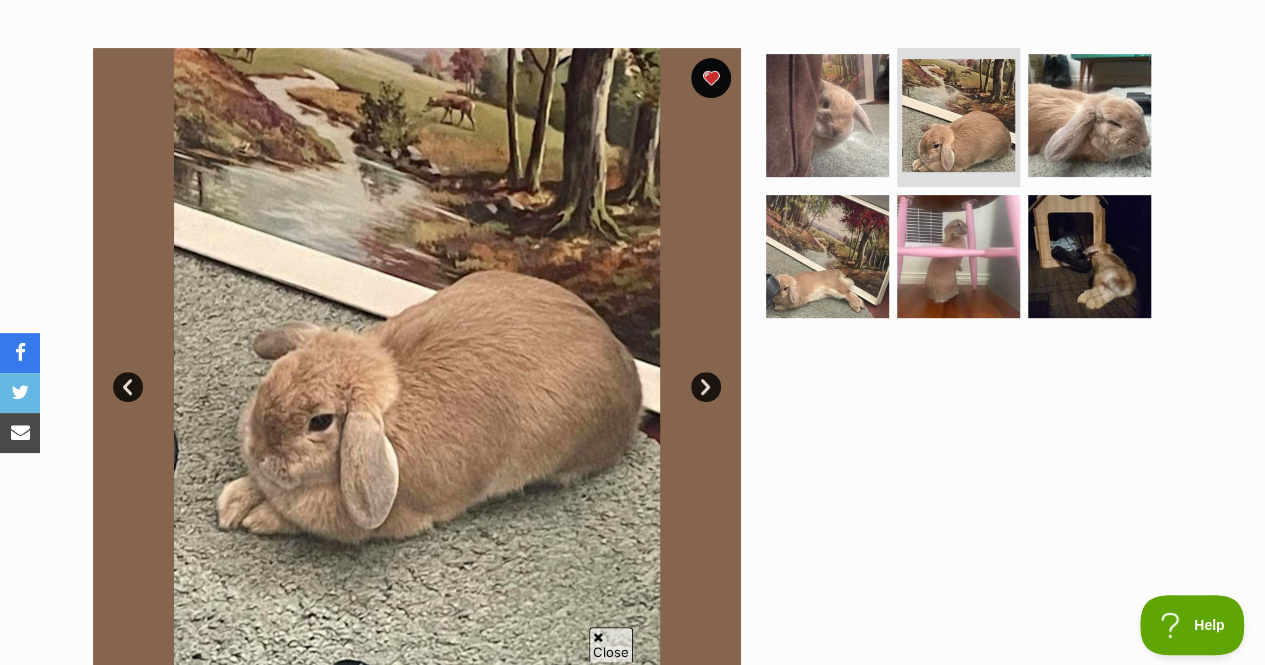 click on "Next" at bounding box center [706, 387] 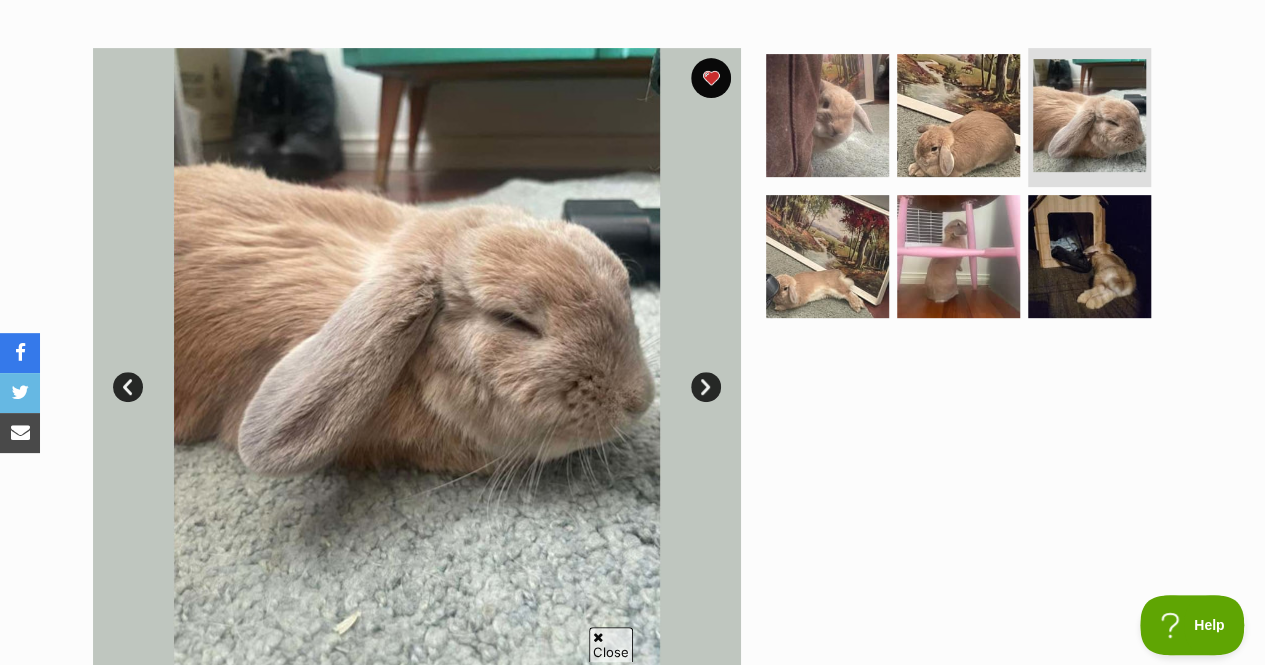 scroll, scrollTop: 0, scrollLeft: 0, axis: both 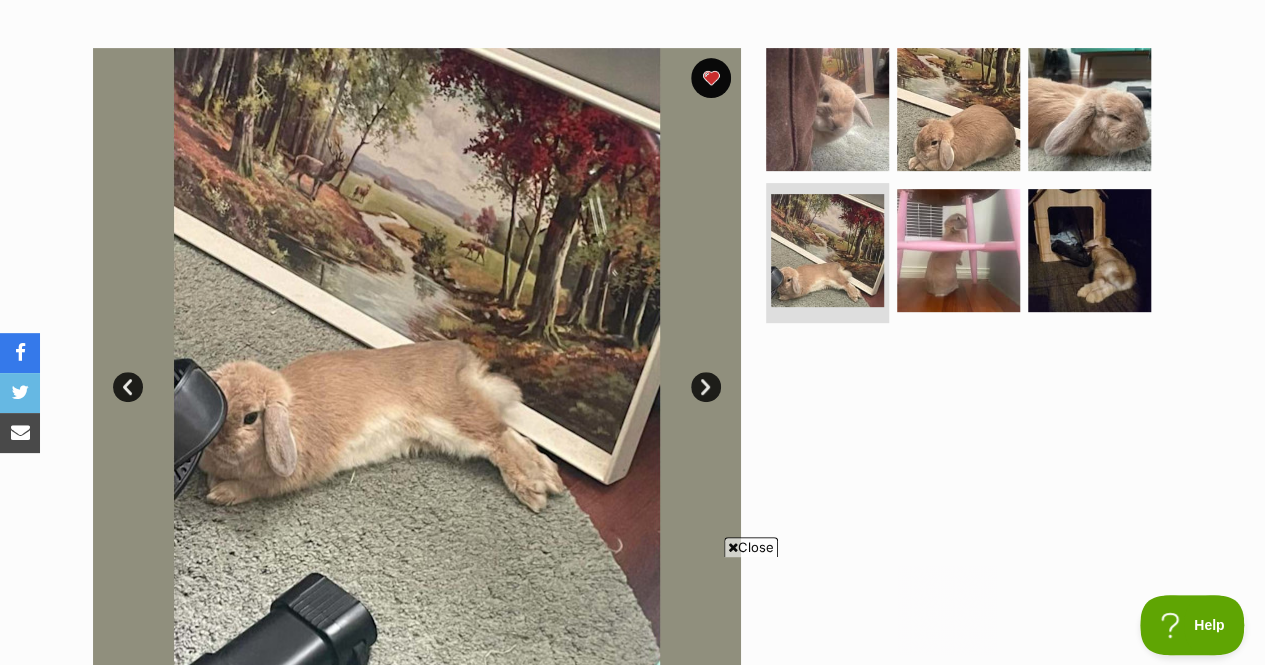 click on "Next" at bounding box center [706, 387] 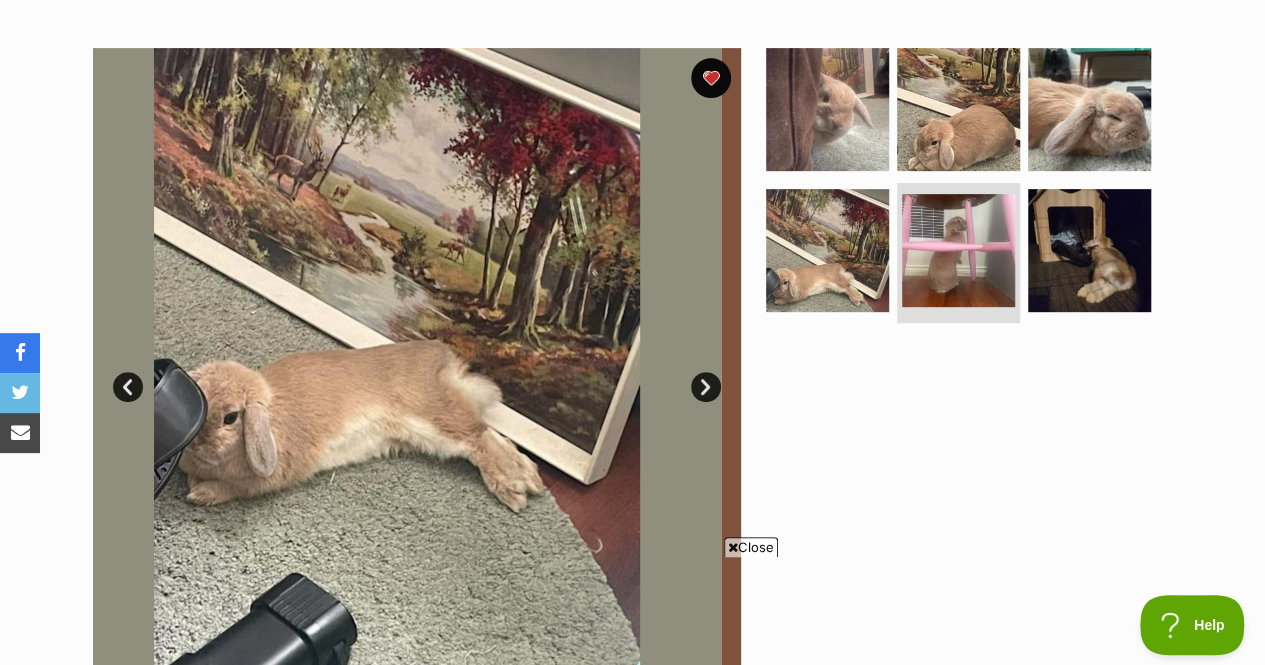 scroll, scrollTop: 0, scrollLeft: 0, axis: both 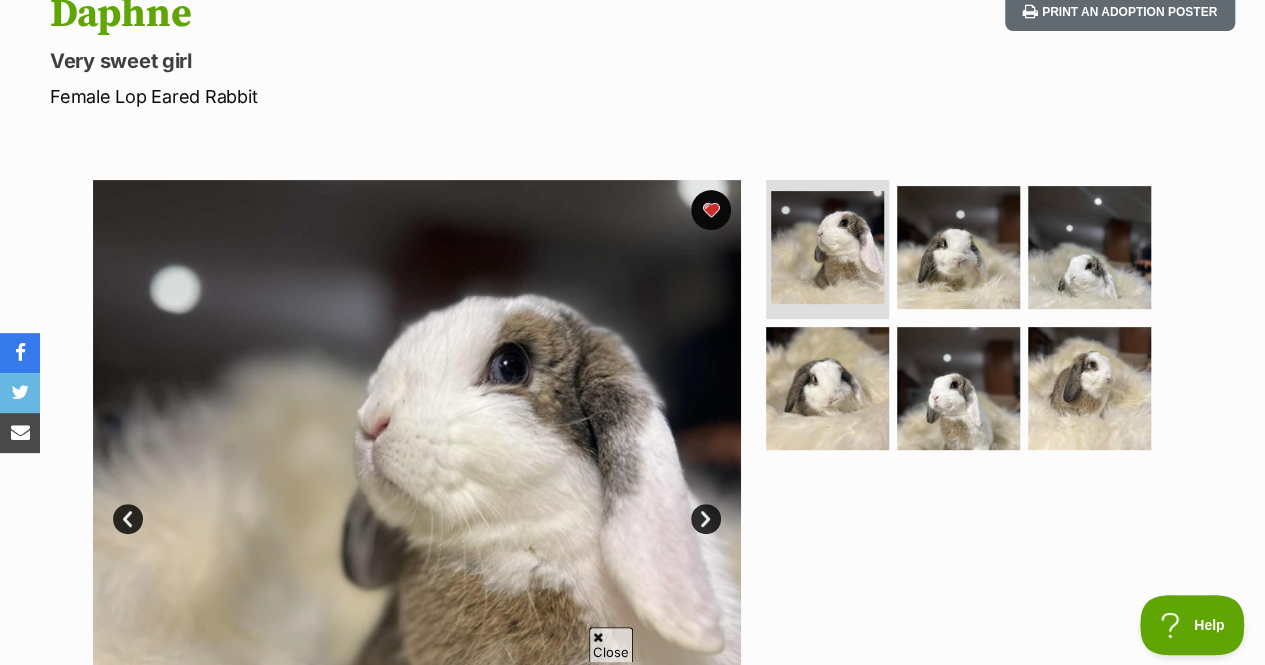 click at bounding box center [417, 504] 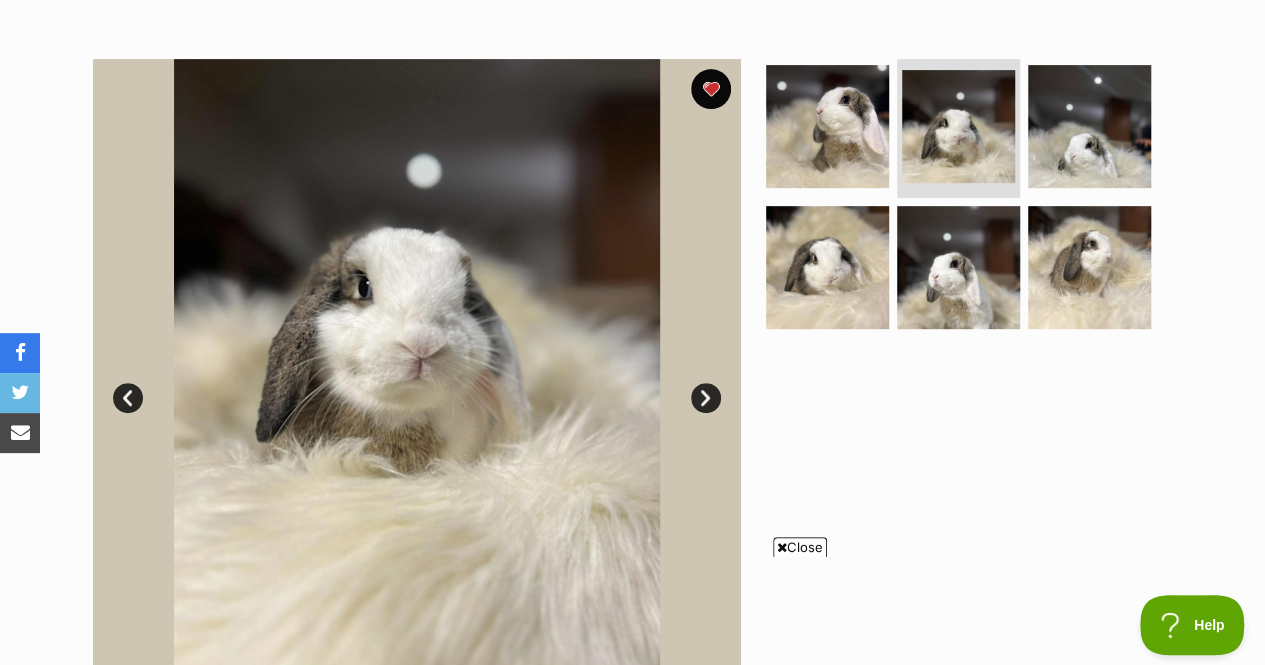 scroll, scrollTop: 393, scrollLeft: 0, axis: vertical 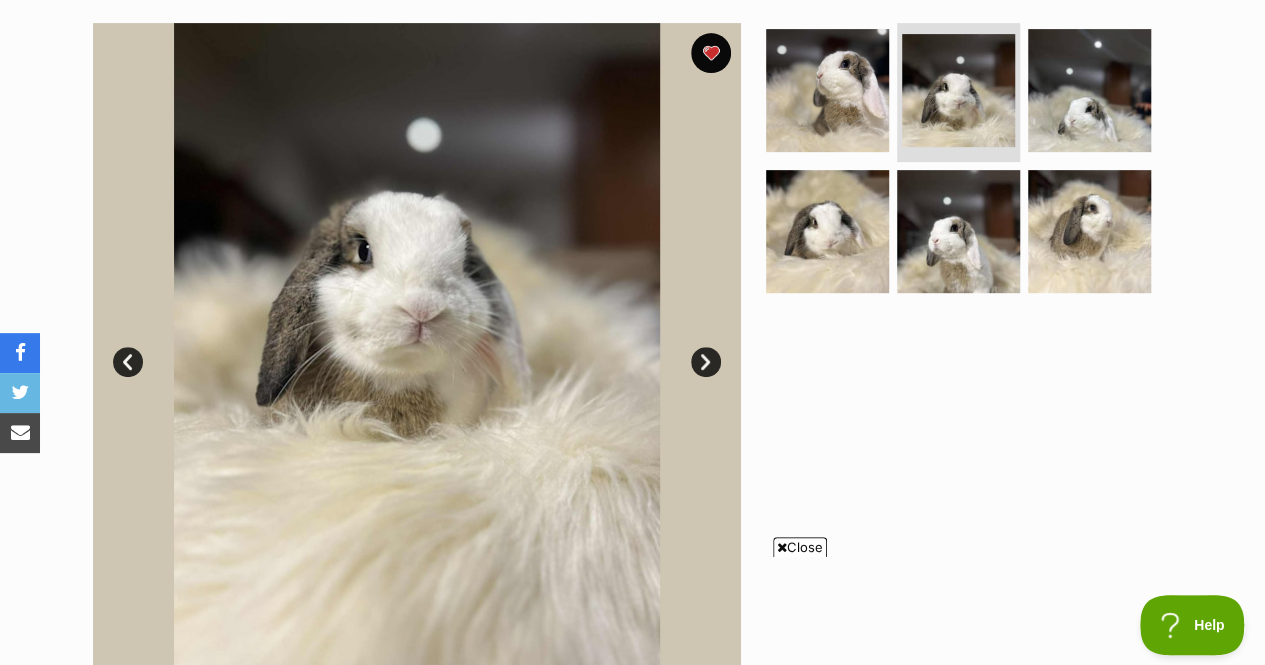 click on "Next" at bounding box center [706, 362] 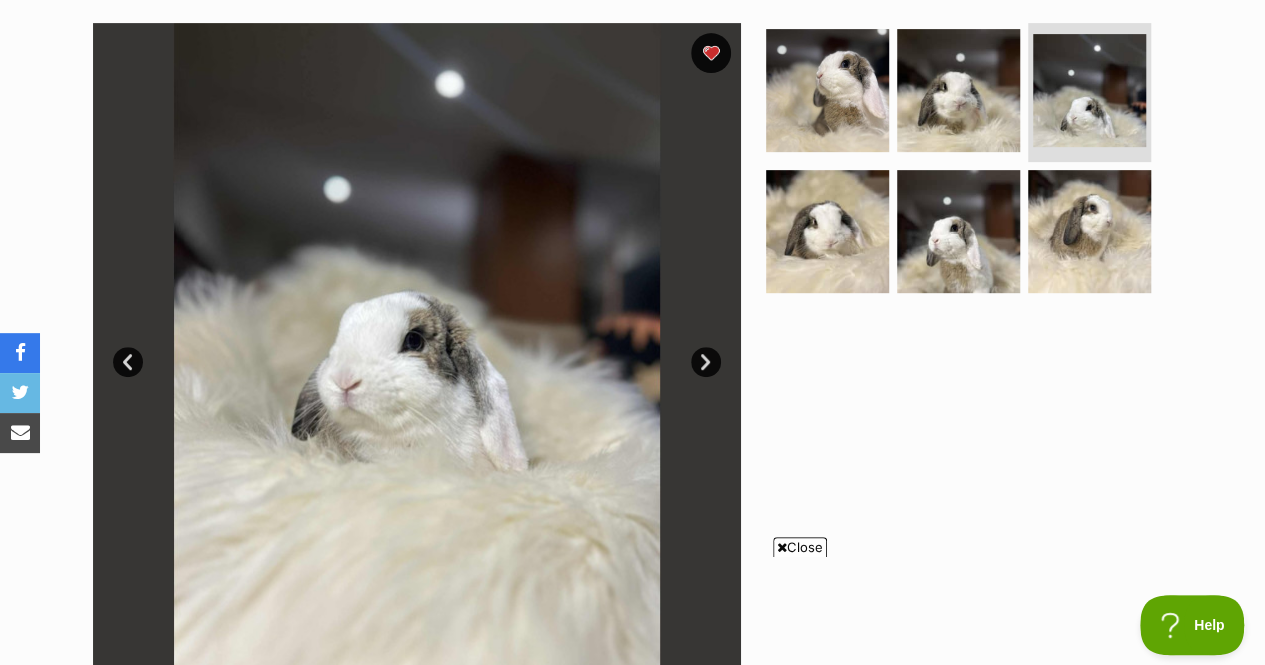 click on "Next" at bounding box center (706, 362) 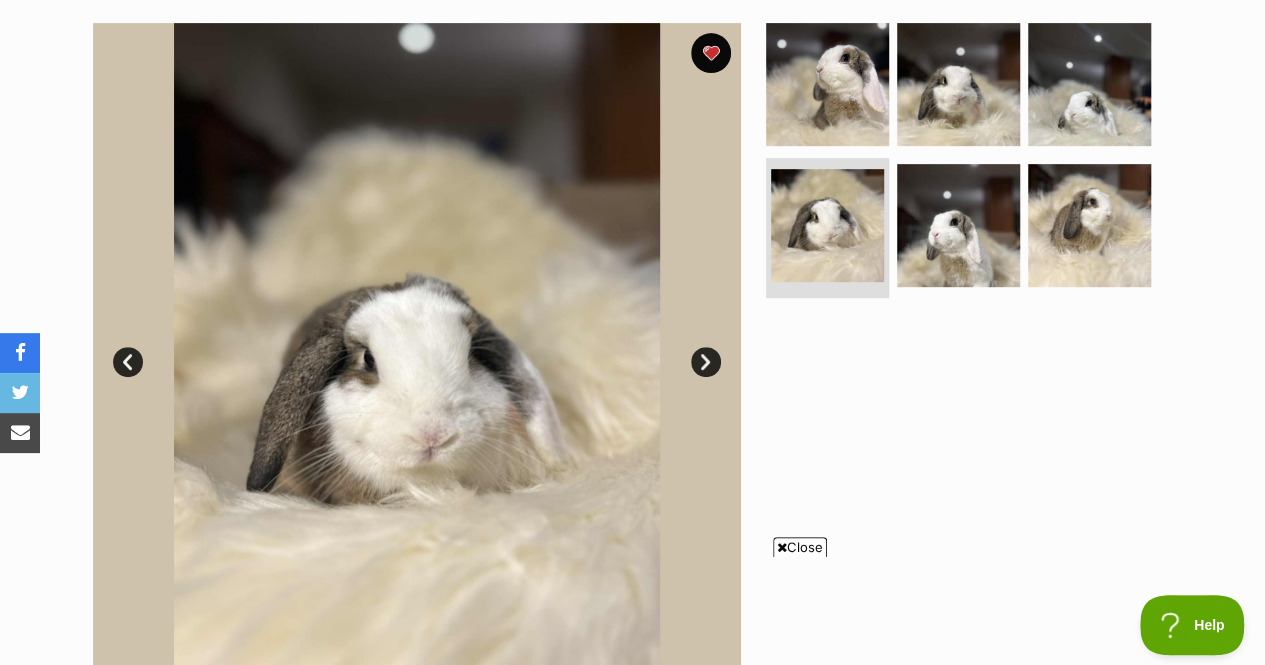 click on "Next" at bounding box center [706, 362] 